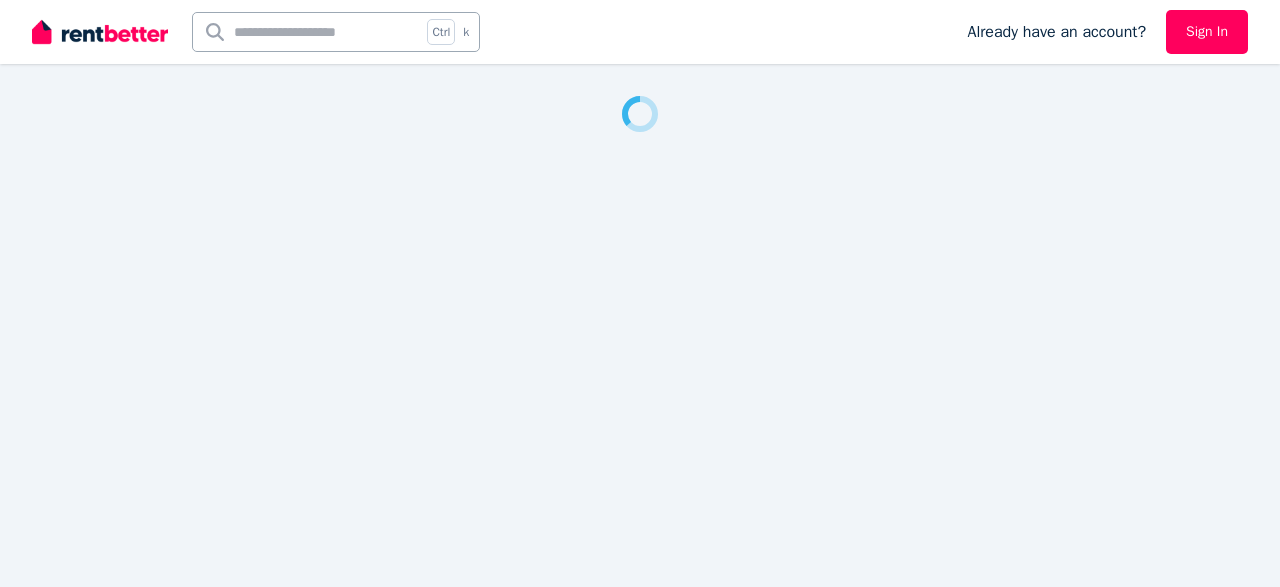 scroll, scrollTop: 0, scrollLeft: 0, axis: both 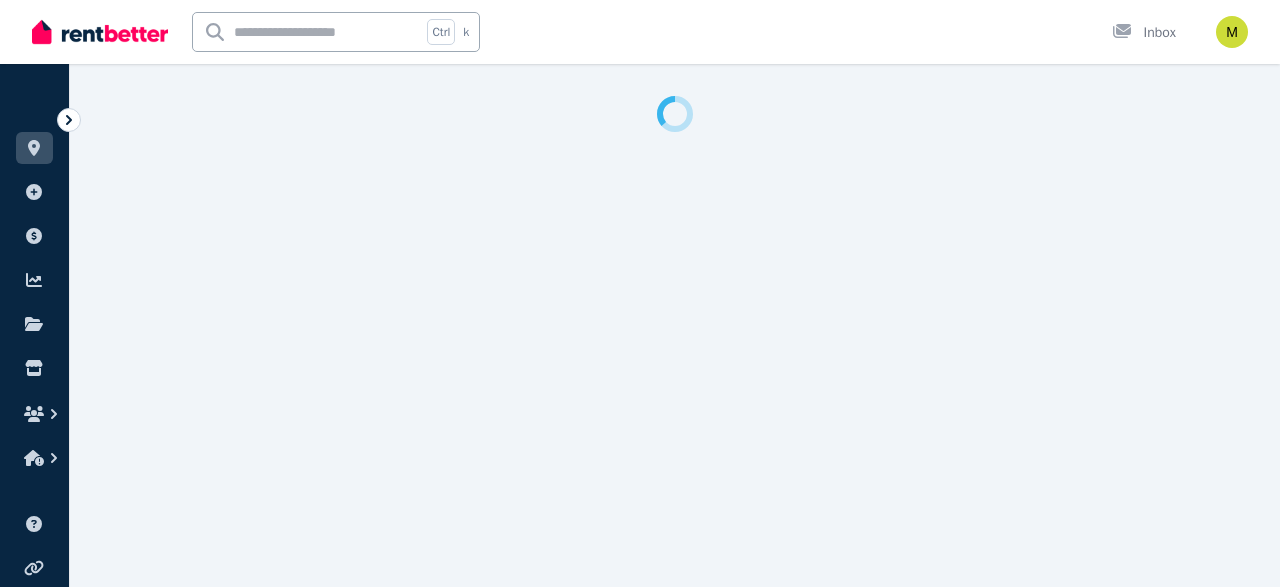 select on "***" 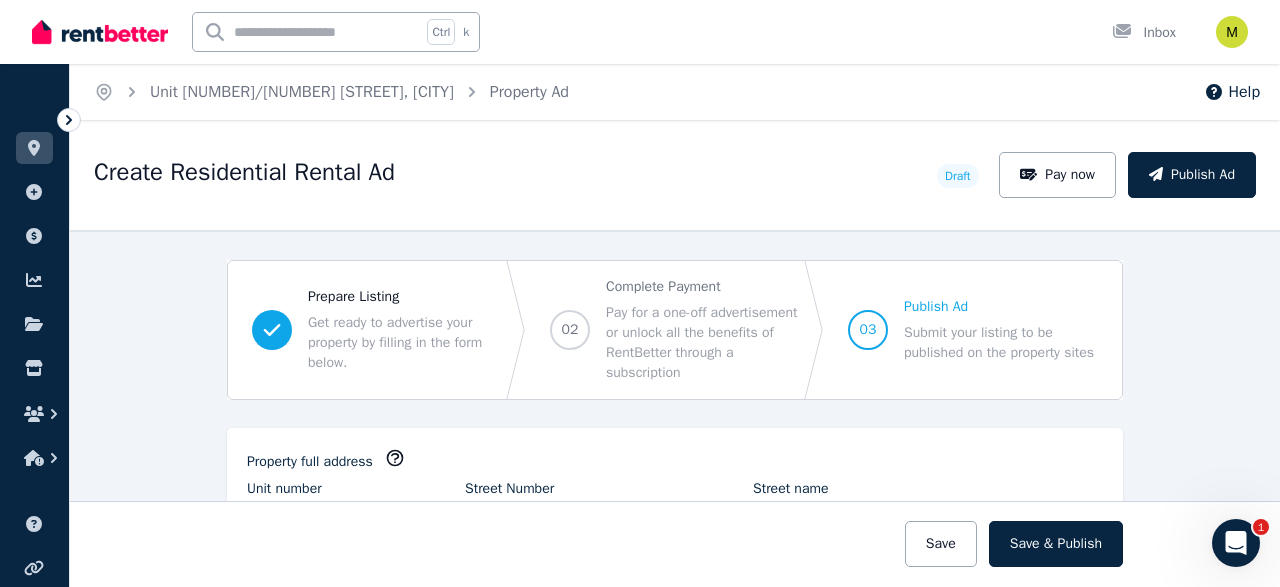 scroll, scrollTop: 0, scrollLeft: 0, axis: both 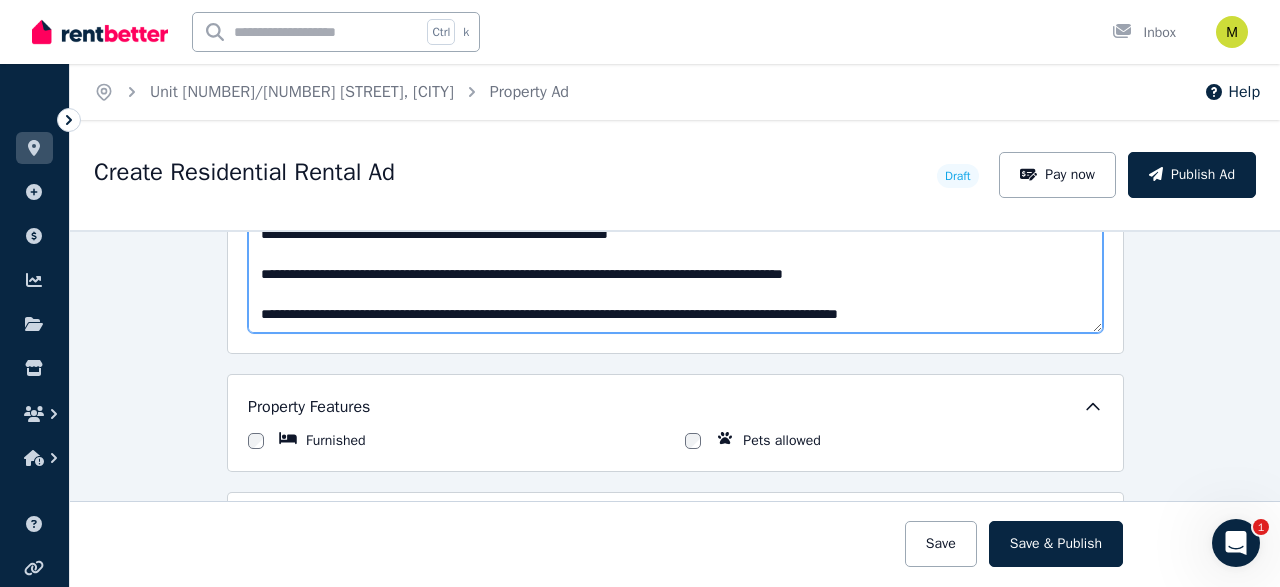 click on "Description" at bounding box center (675, 264) 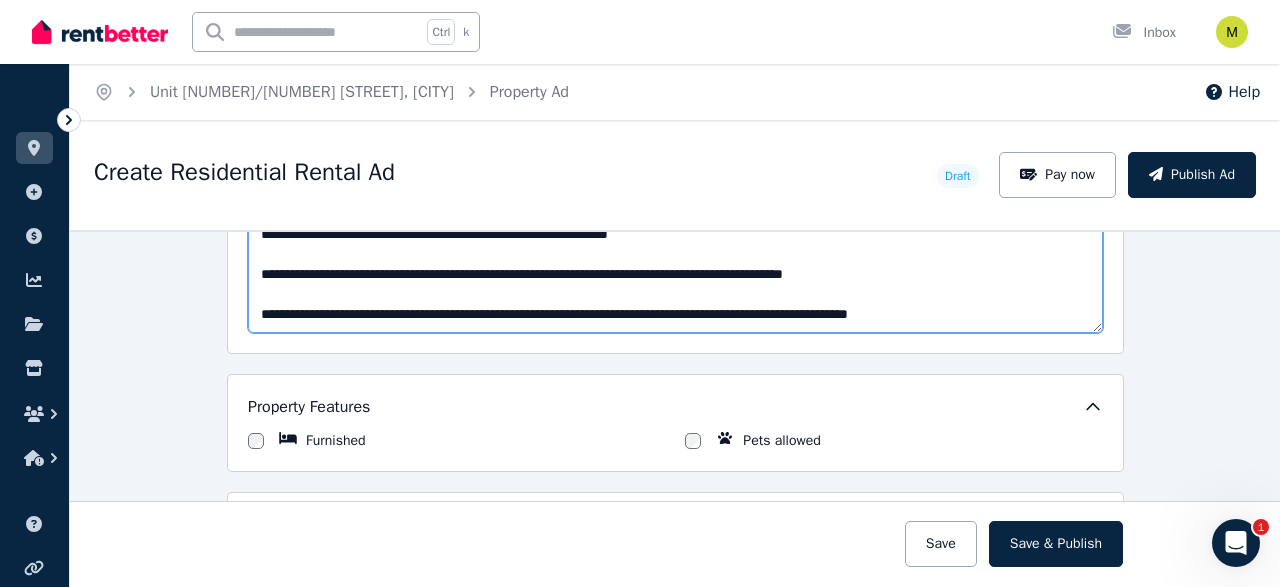 scroll, scrollTop: 572, scrollLeft: 0, axis: vertical 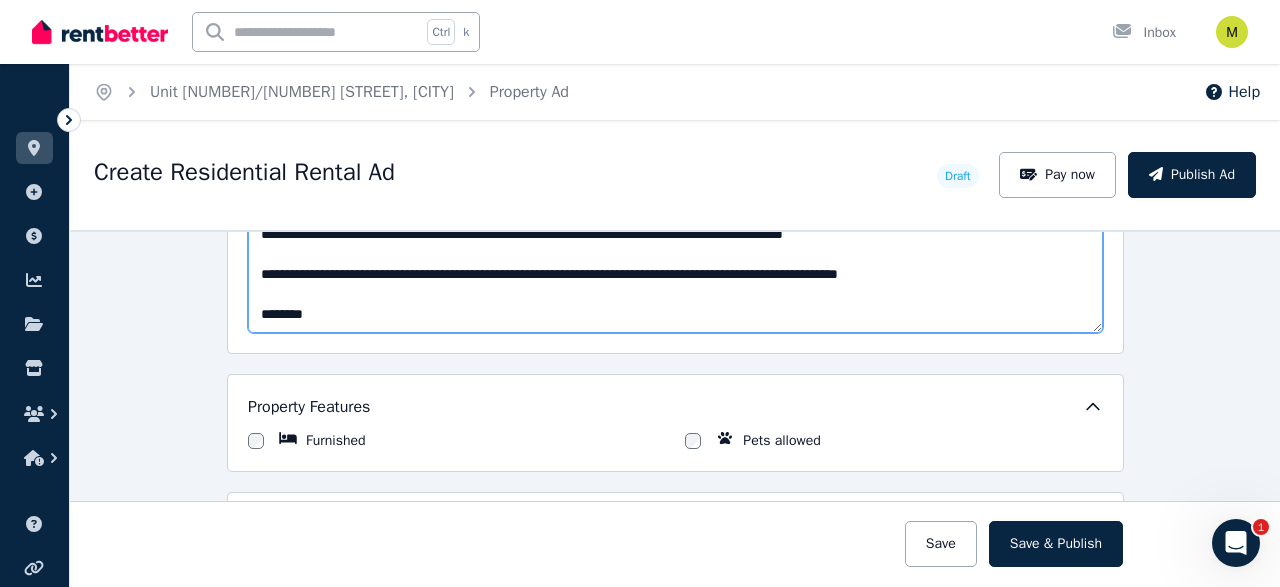 drag, startPoint x: 309, startPoint y: 315, endPoint x: 271, endPoint y: 315, distance: 38 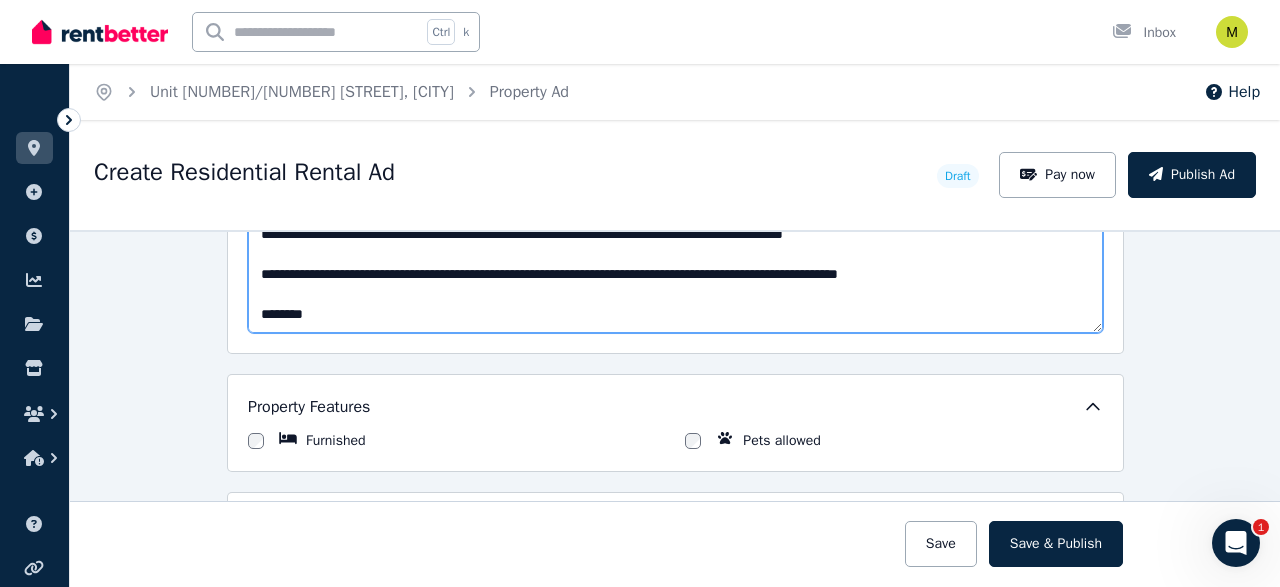 click on "Description" at bounding box center (675, 264) 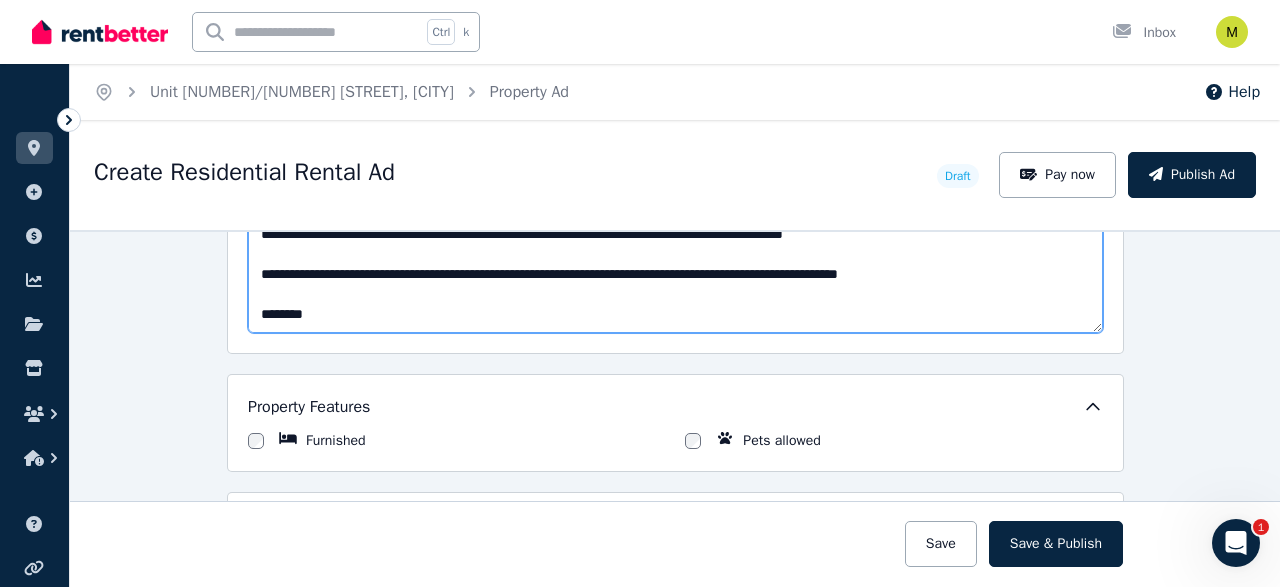 scroll, scrollTop: 0, scrollLeft: 0, axis: both 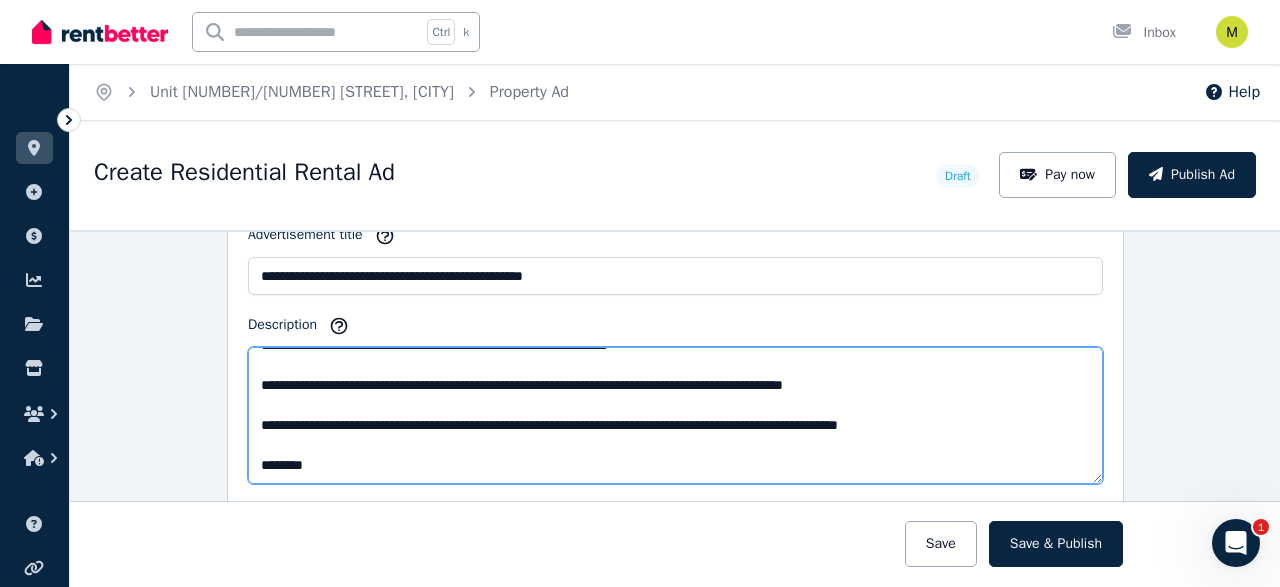 click on "Description" at bounding box center (675, 415) 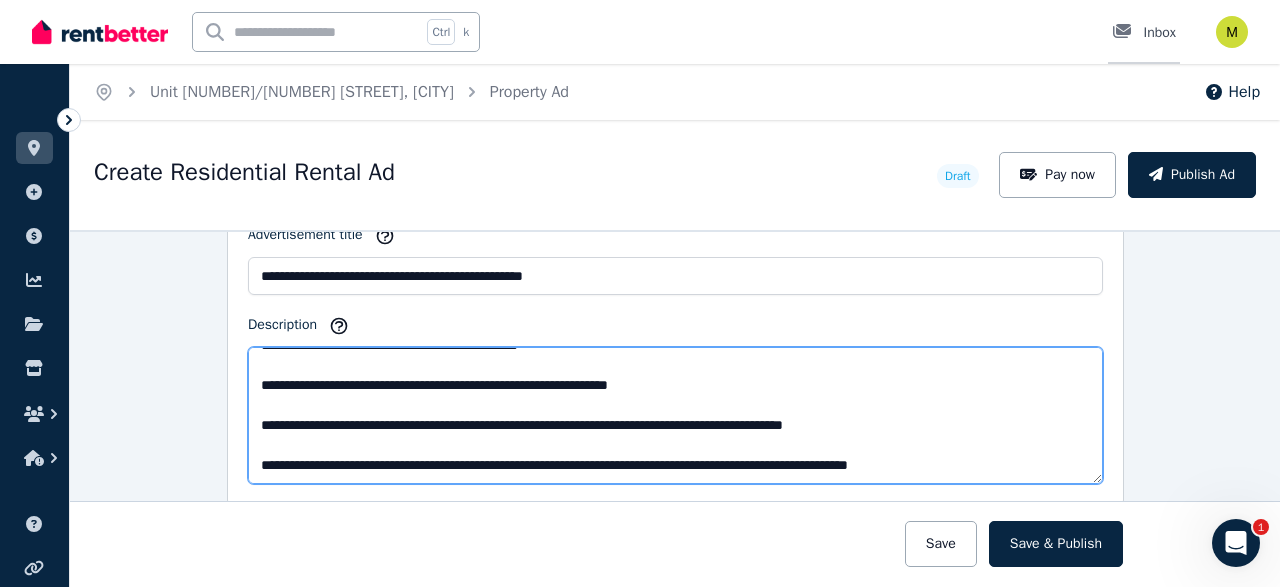 type on "**********" 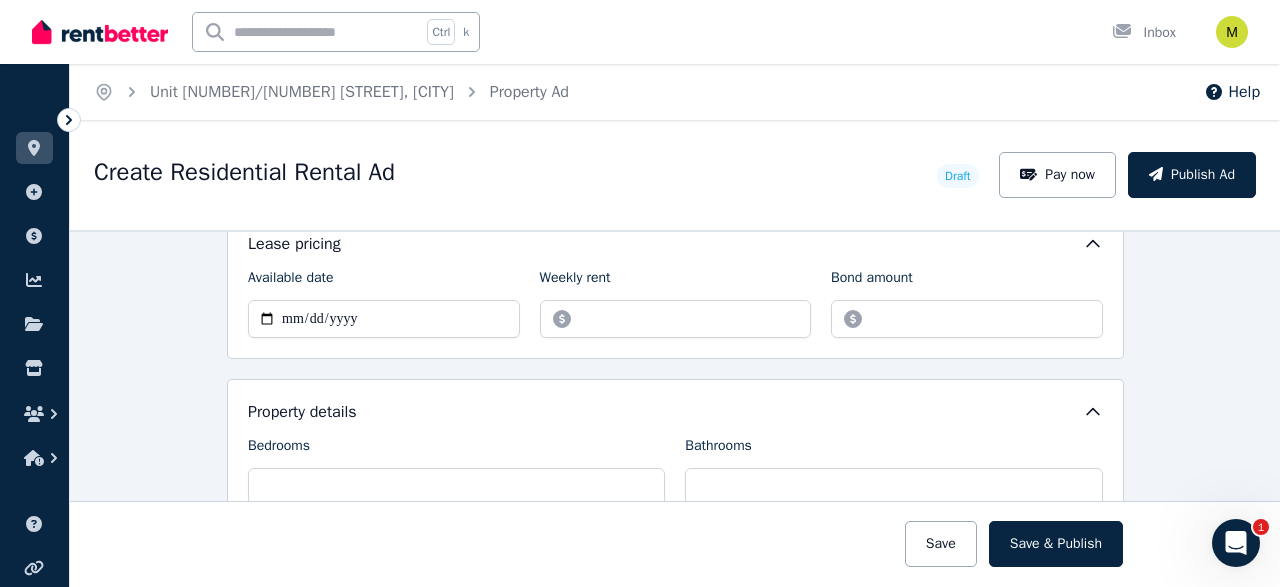 scroll, scrollTop: 662, scrollLeft: 0, axis: vertical 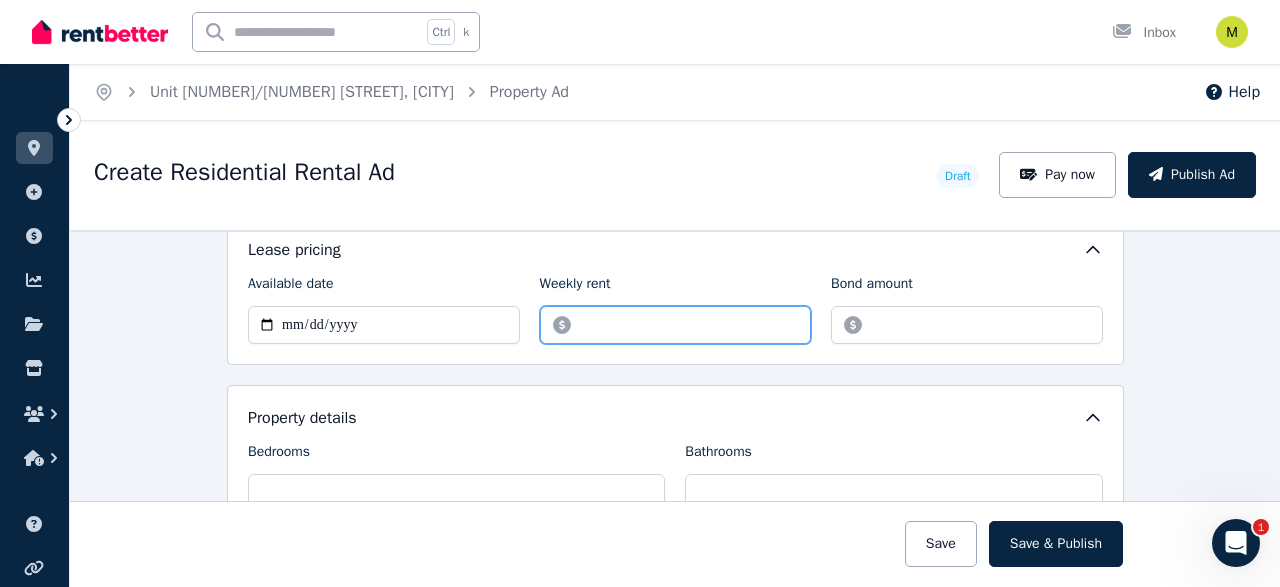 click on "******" at bounding box center (676, 325) 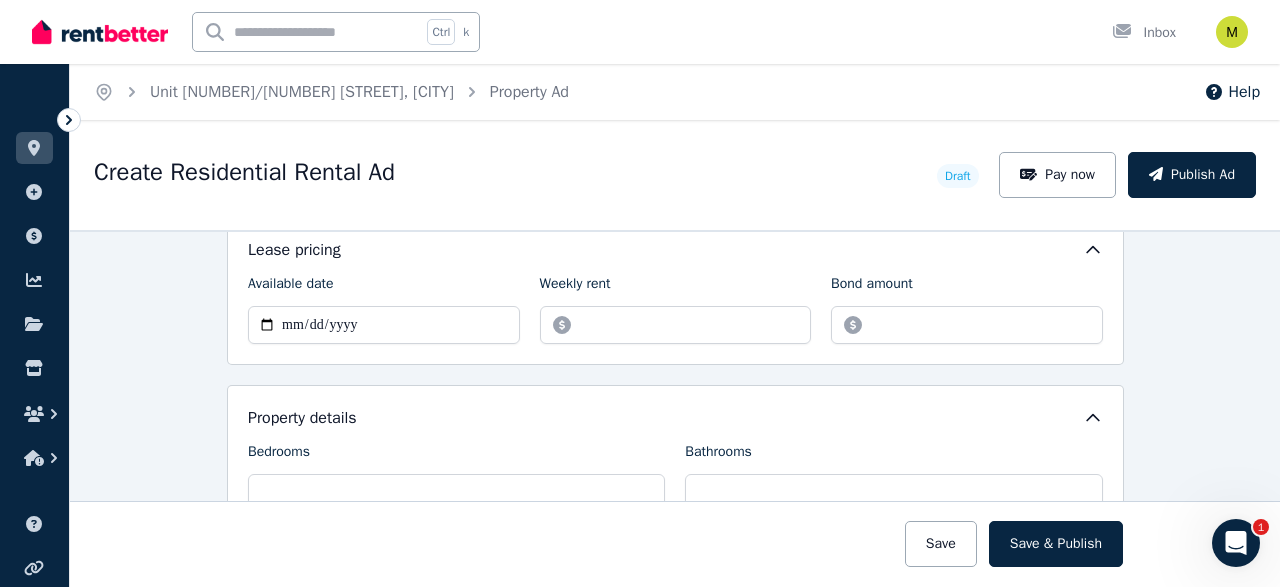 click on "**********" at bounding box center (675, 1508) 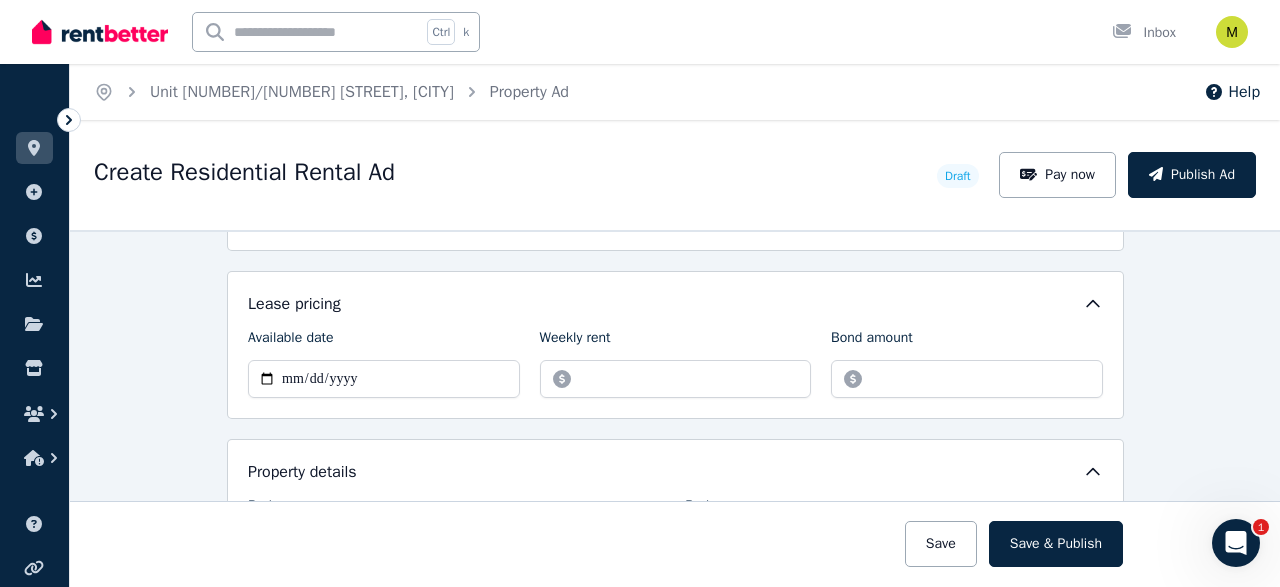 scroll, scrollTop: 527, scrollLeft: 0, axis: vertical 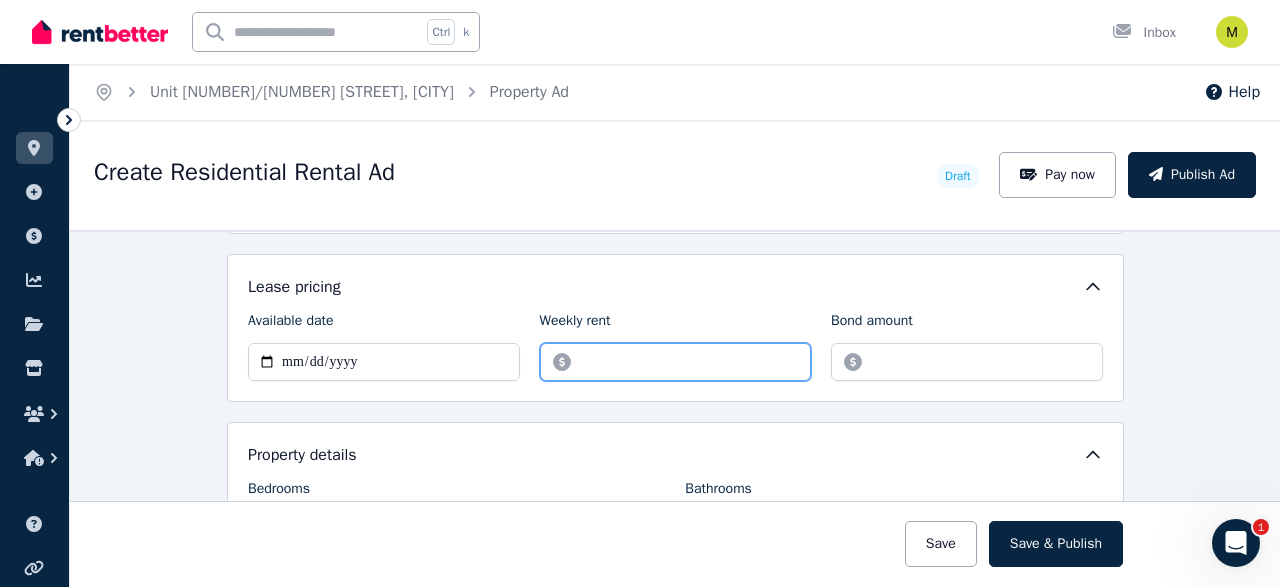 drag, startPoint x: 600, startPoint y: 359, endPoint x: 575, endPoint y: 357, distance: 25.079872 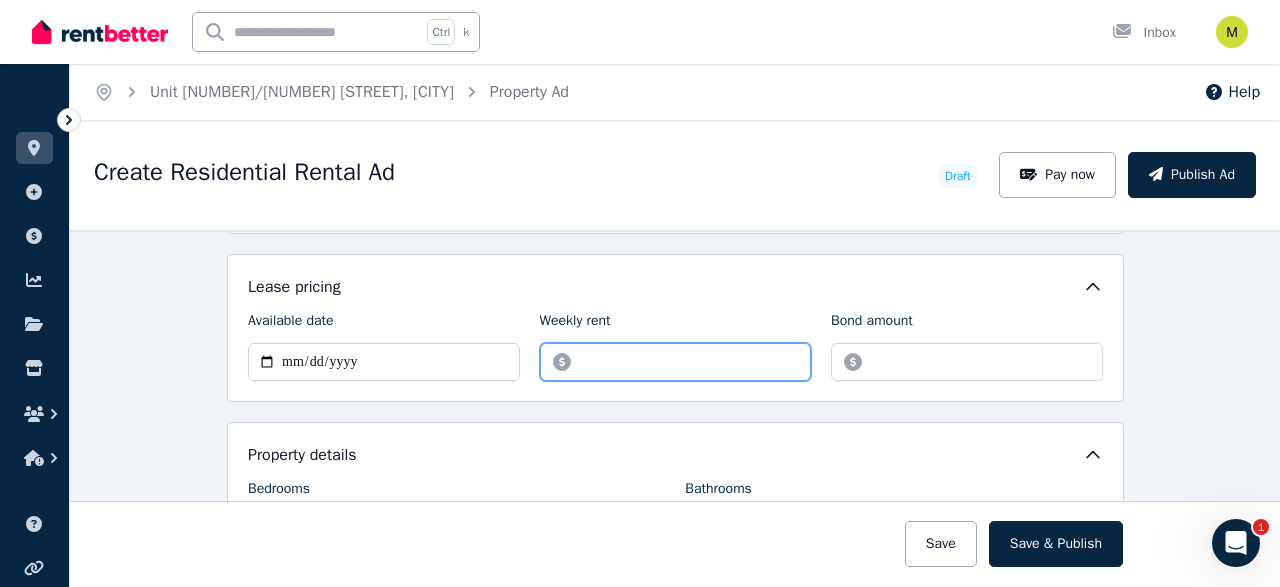 click on "******" at bounding box center (676, 362) 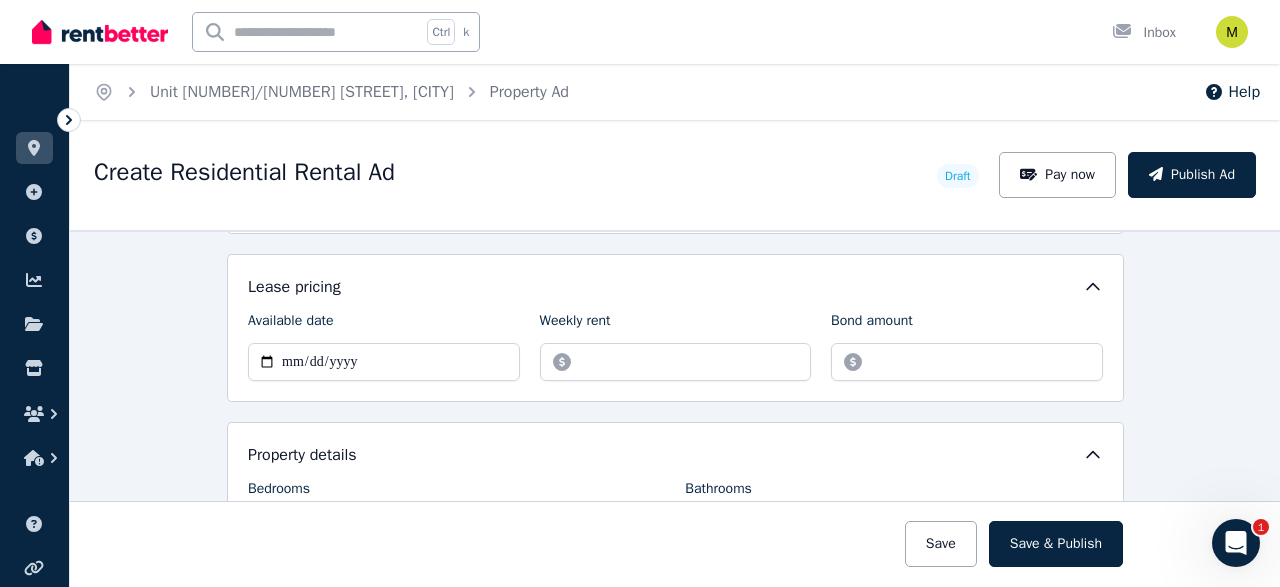 click on "Weekly rent" at bounding box center [676, 325] 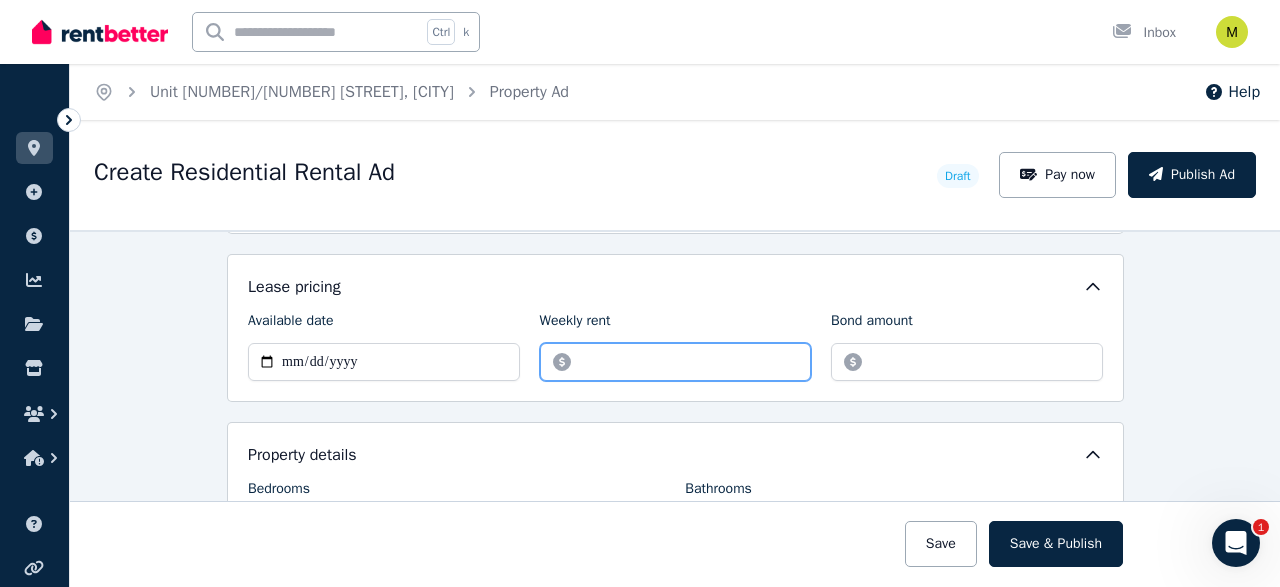 drag, startPoint x: 596, startPoint y: 359, endPoint x: 585, endPoint y: 359, distance: 11 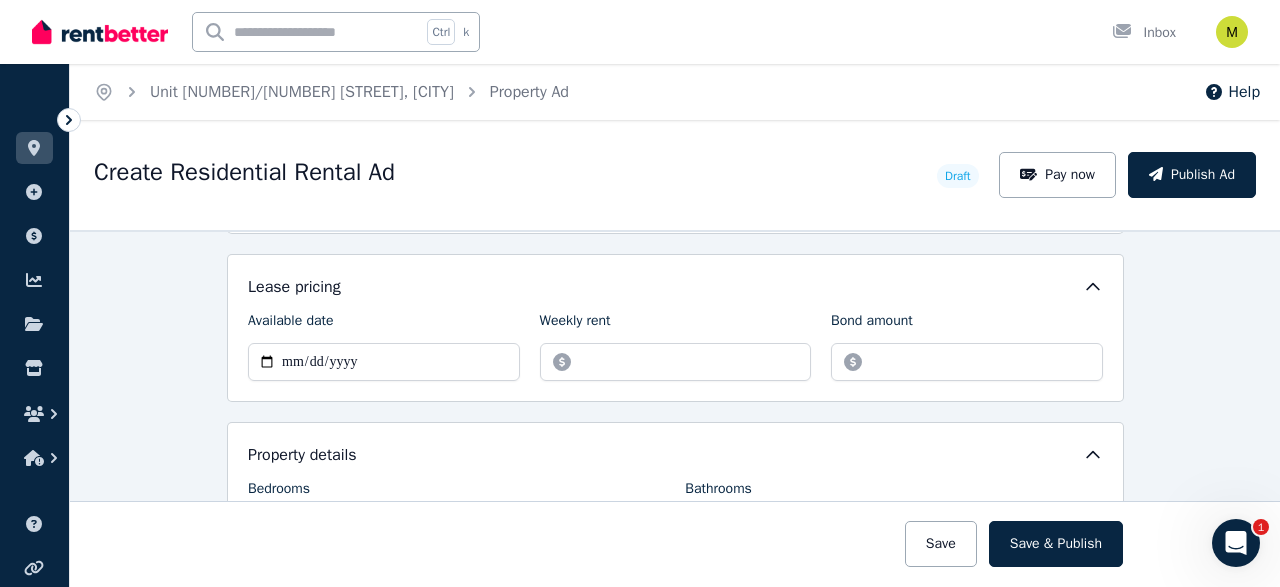click on "Lease pricing" at bounding box center [675, 287] 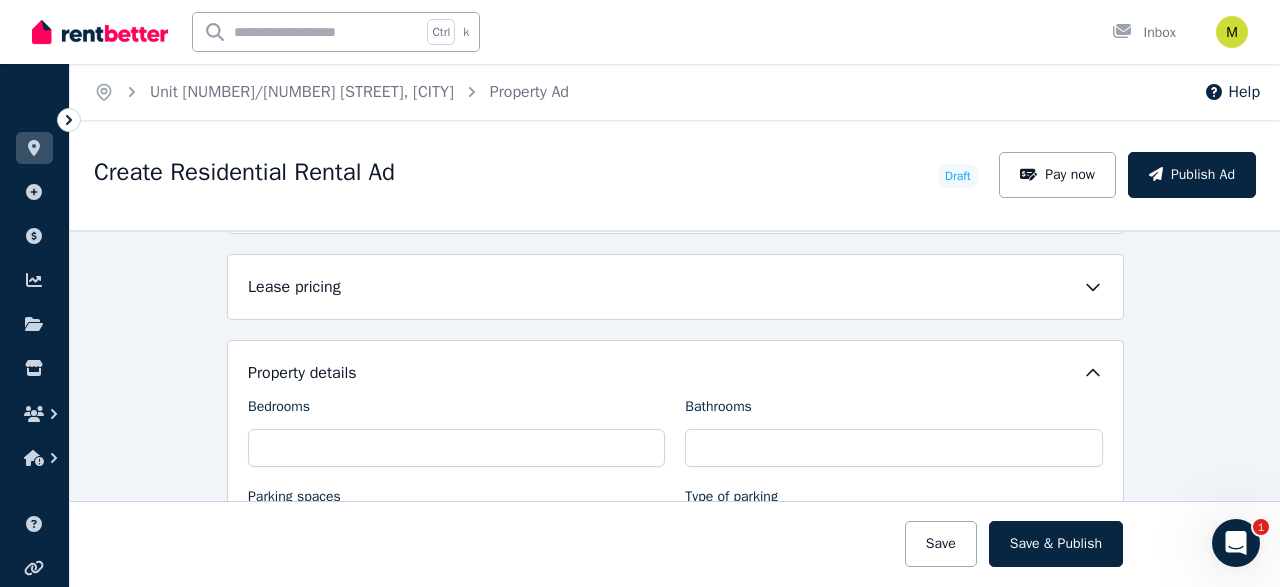 click on "Lease pricing" at bounding box center (675, 287) 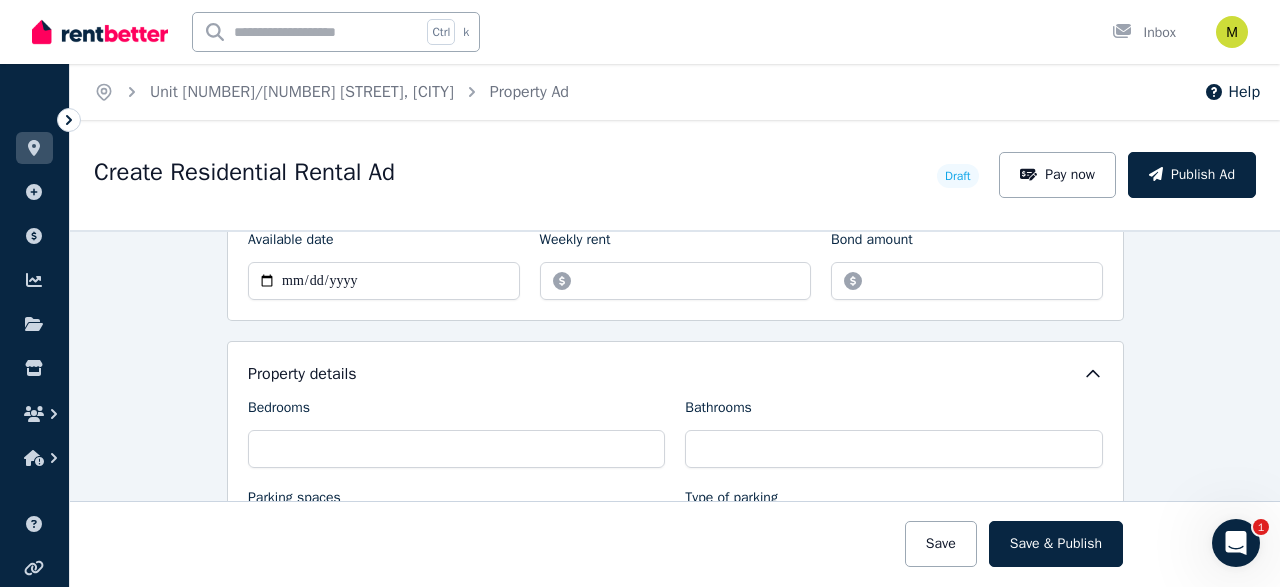 scroll, scrollTop: 707, scrollLeft: 0, axis: vertical 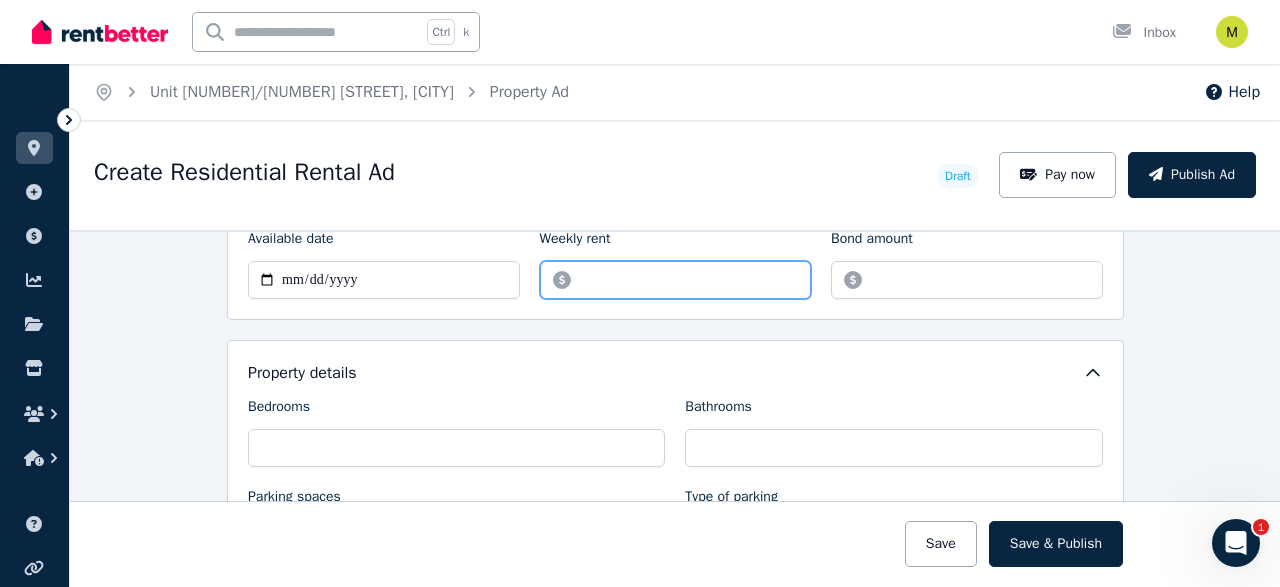 drag, startPoint x: 598, startPoint y: 274, endPoint x: 579, endPoint y: 274, distance: 19 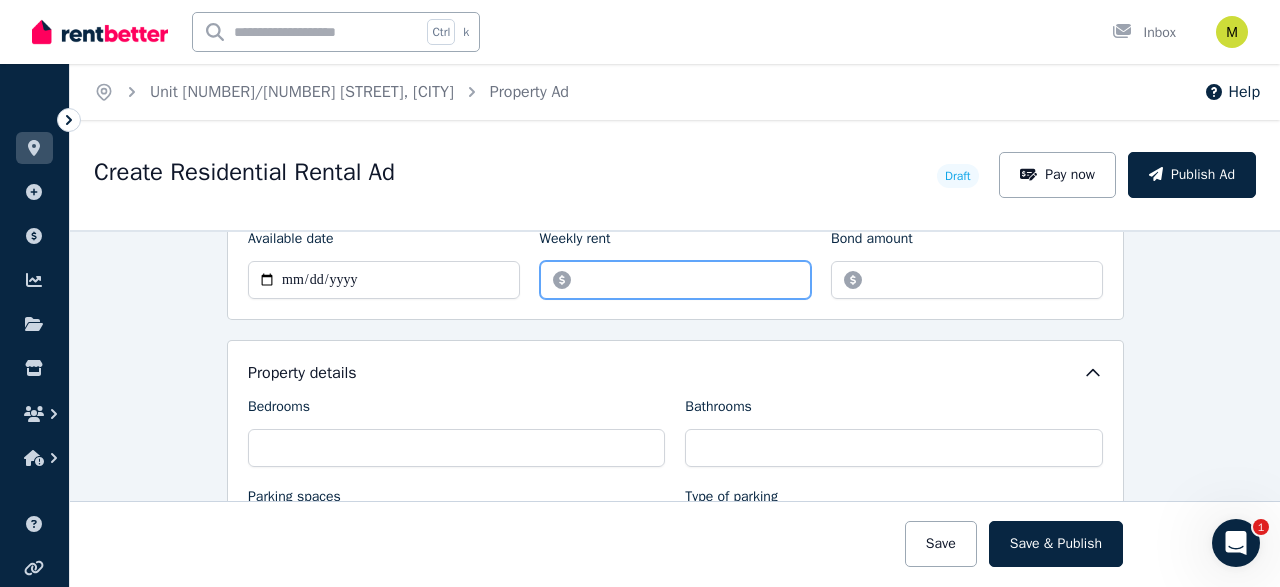 click on "******" at bounding box center [676, 280] 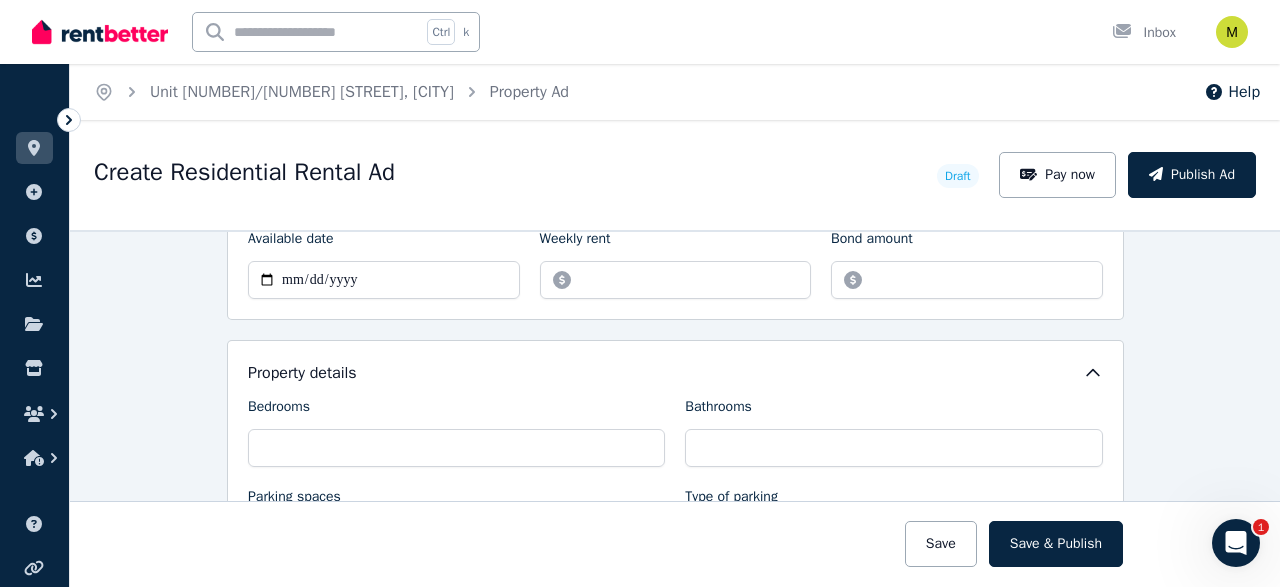 click on "Create Residential Rental Ad" at bounding box center [509, 175] 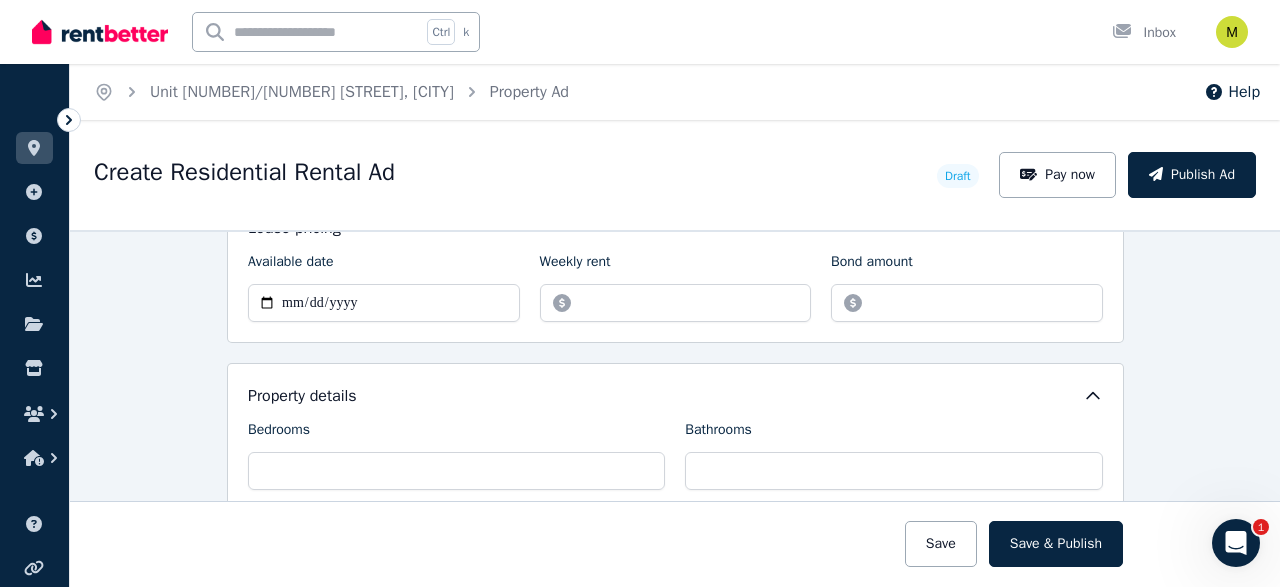 scroll, scrollTop: 680, scrollLeft: 0, axis: vertical 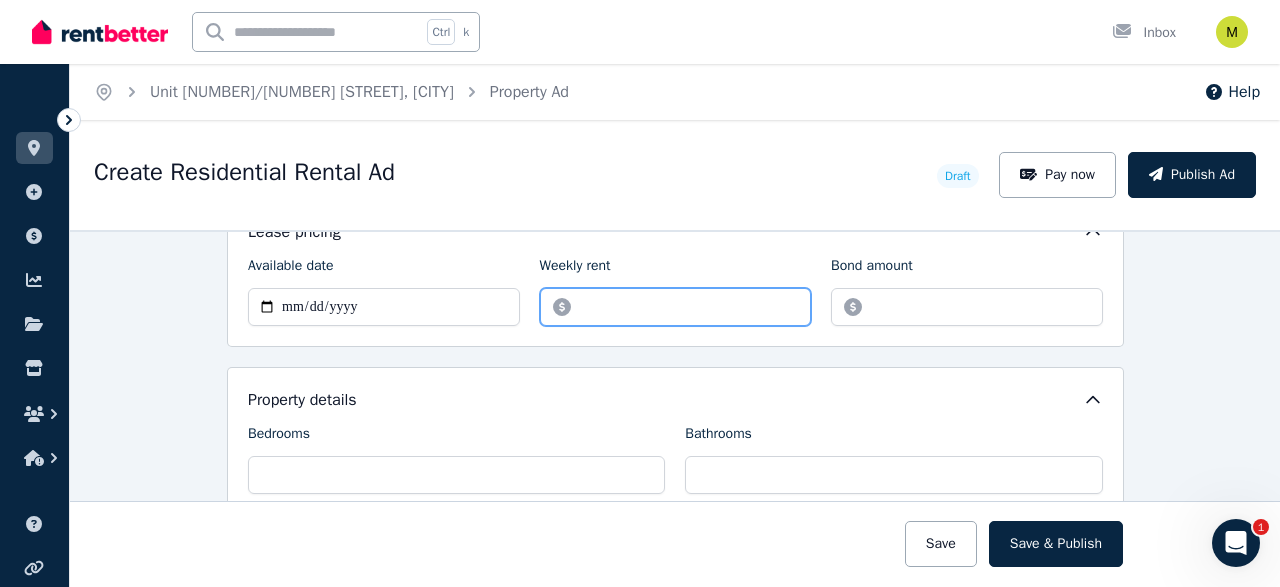 drag, startPoint x: 632, startPoint y: 305, endPoint x: 561, endPoint y: 308, distance: 71.063354 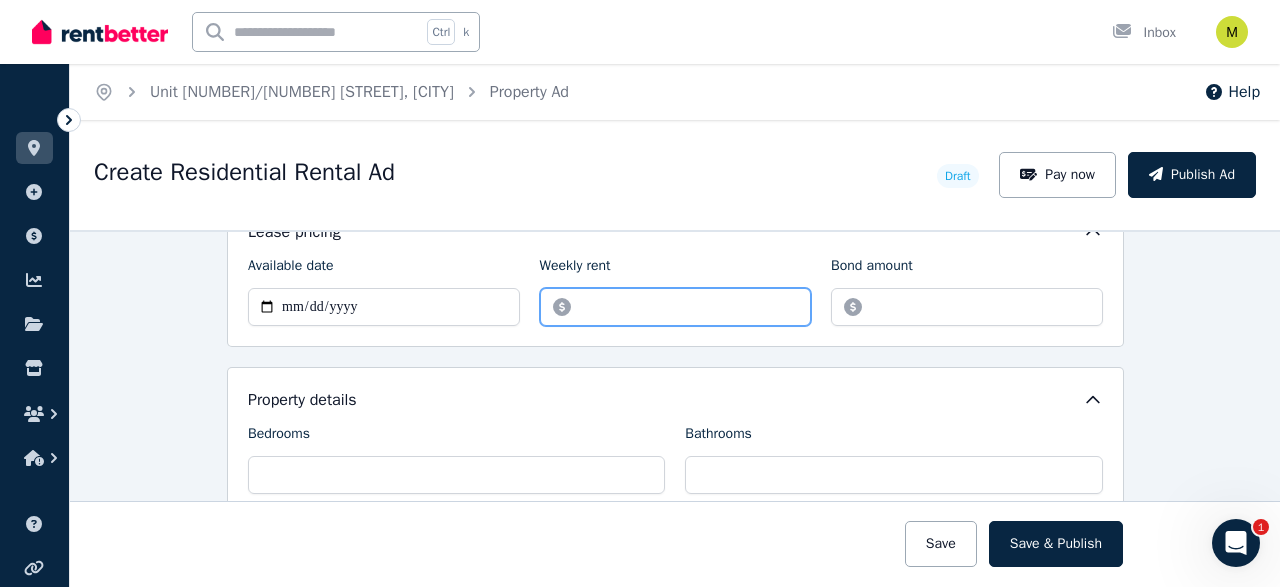 click on "******" at bounding box center (676, 307) 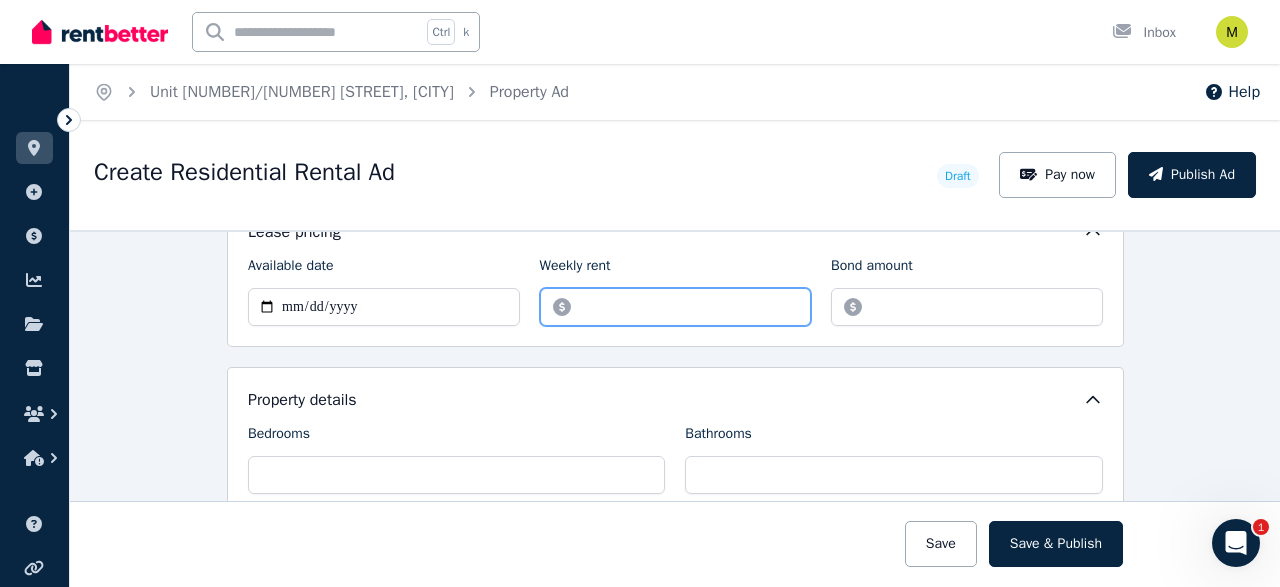 type on "***" 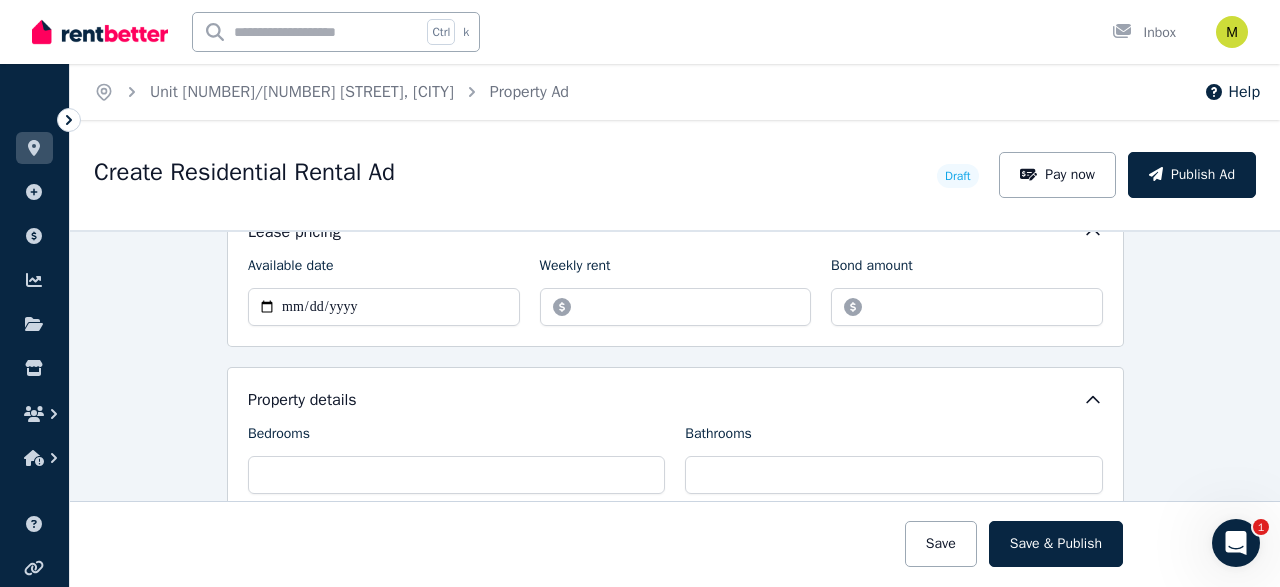 click on "Lease pricing" at bounding box center [675, 232] 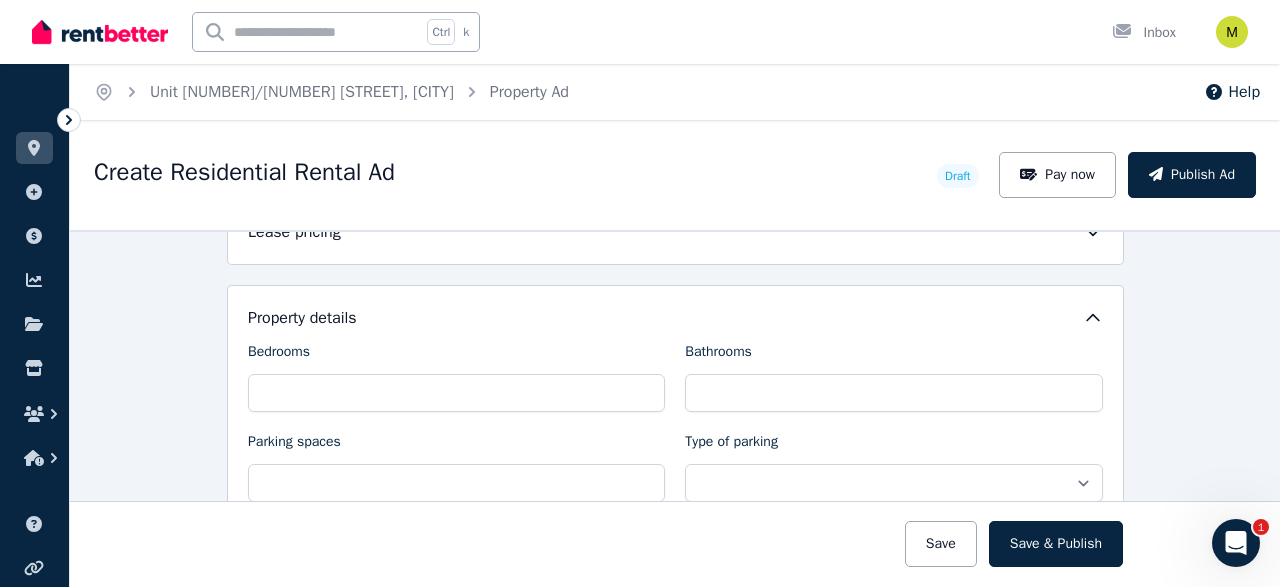 click on "Lease pricing" at bounding box center (675, 232) 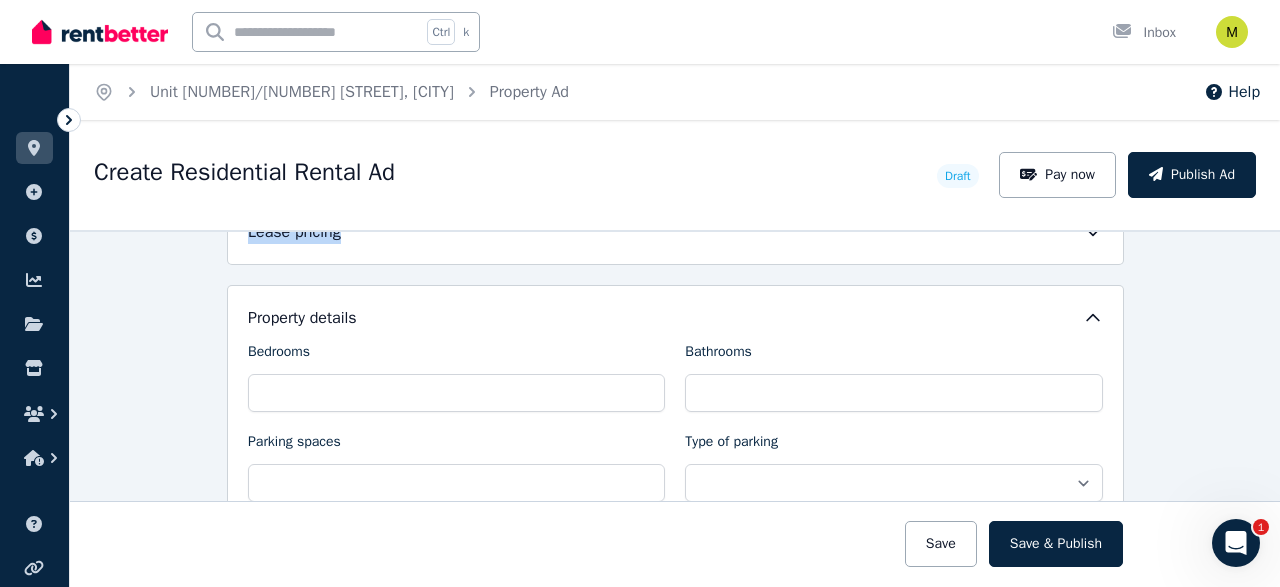drag, startPoint x: 887, startPoint y: 229, endPoint x: 901, endPoint y: 278, distance: 50.96077 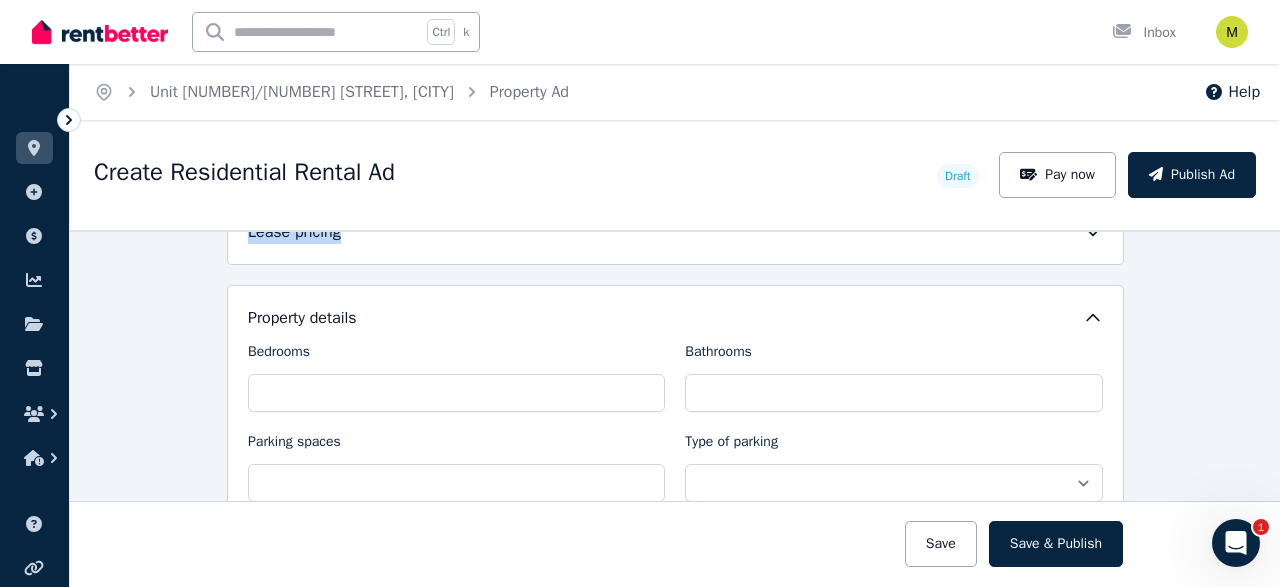 click on "**********" at bounding box center (675, 353) 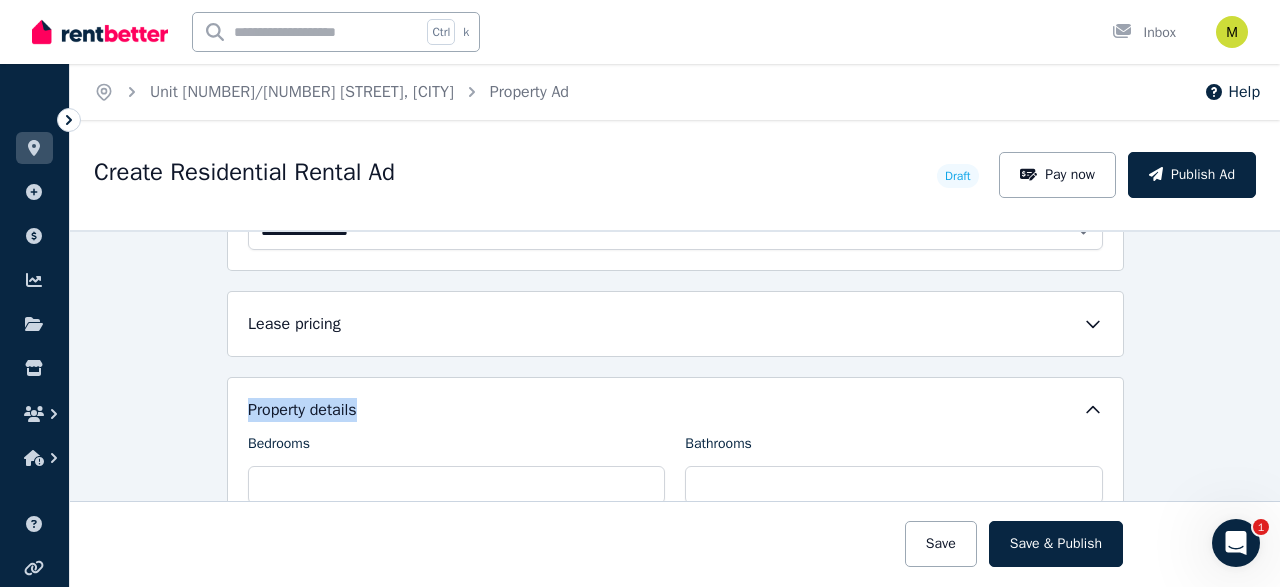scroll, scrollTop: 588, scrollLeft: 0, axis: vertical 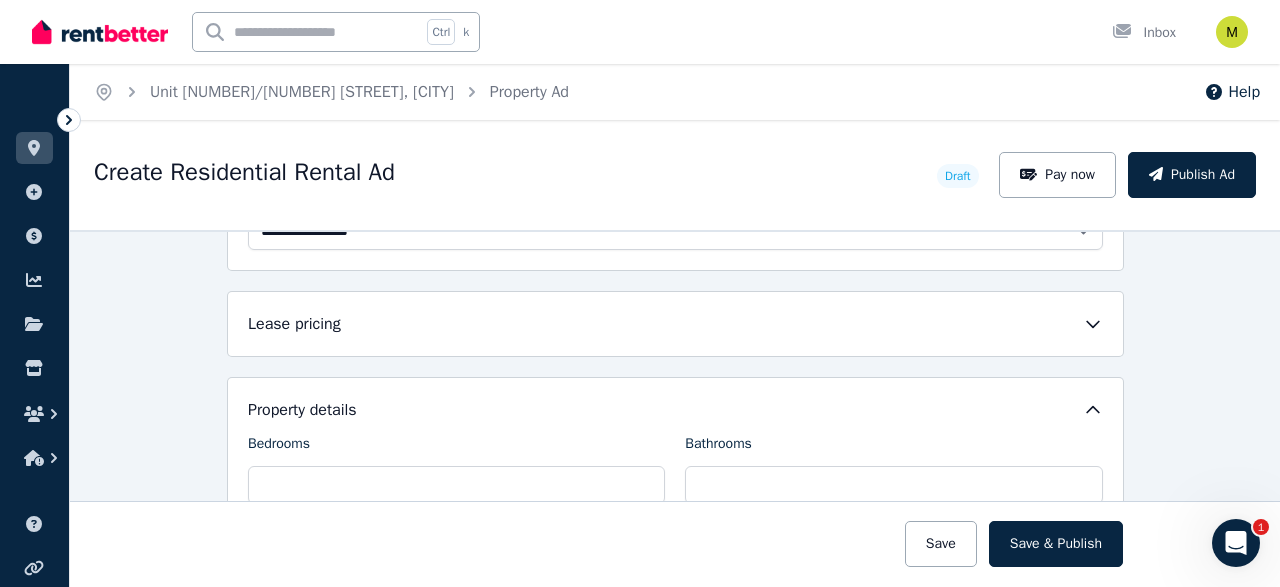 click 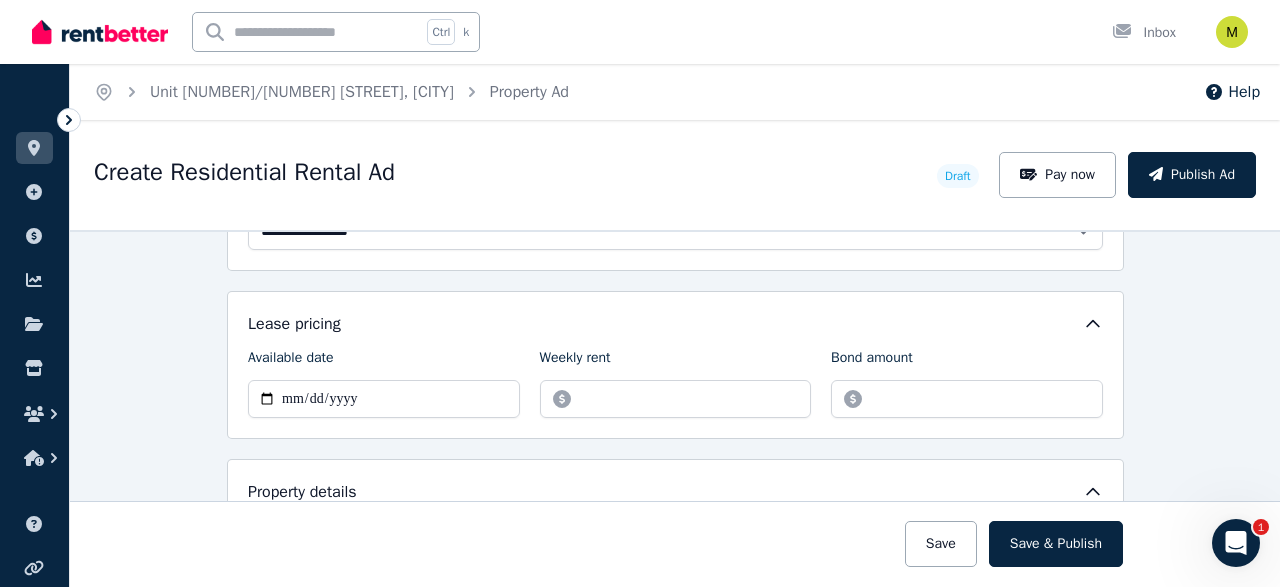 scroll, scrollTop: 660, scrollLeft: 0, axis: vertical 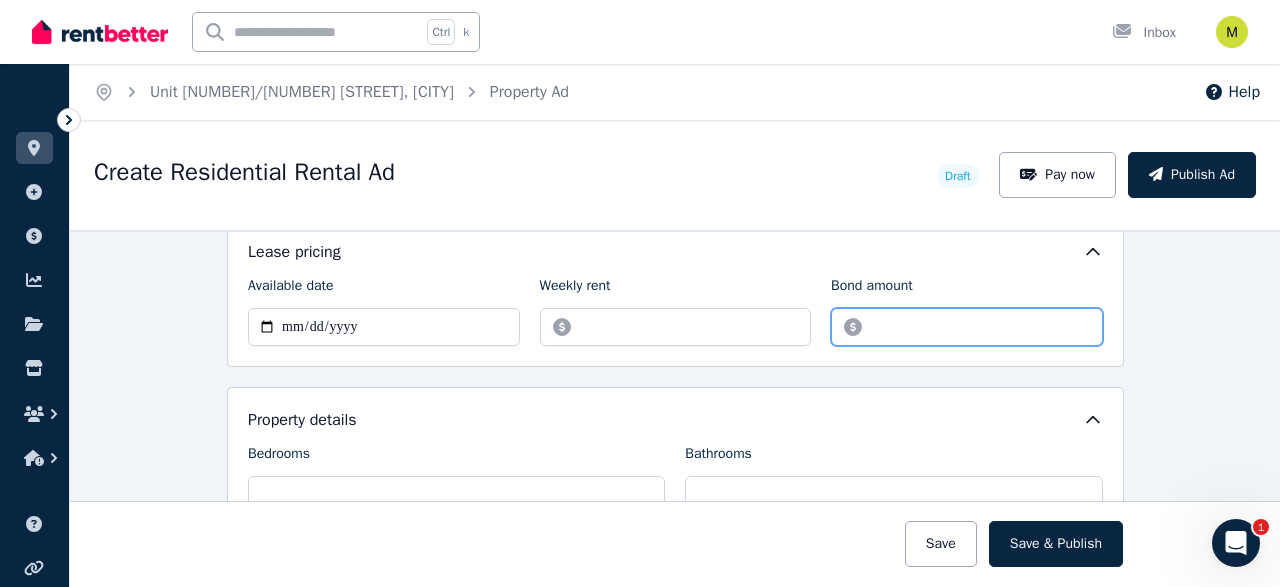 drag, startPoint x: 935, startPoint y: 333, endPoint x: 829, endPoint y: 324, distance: 106.381386 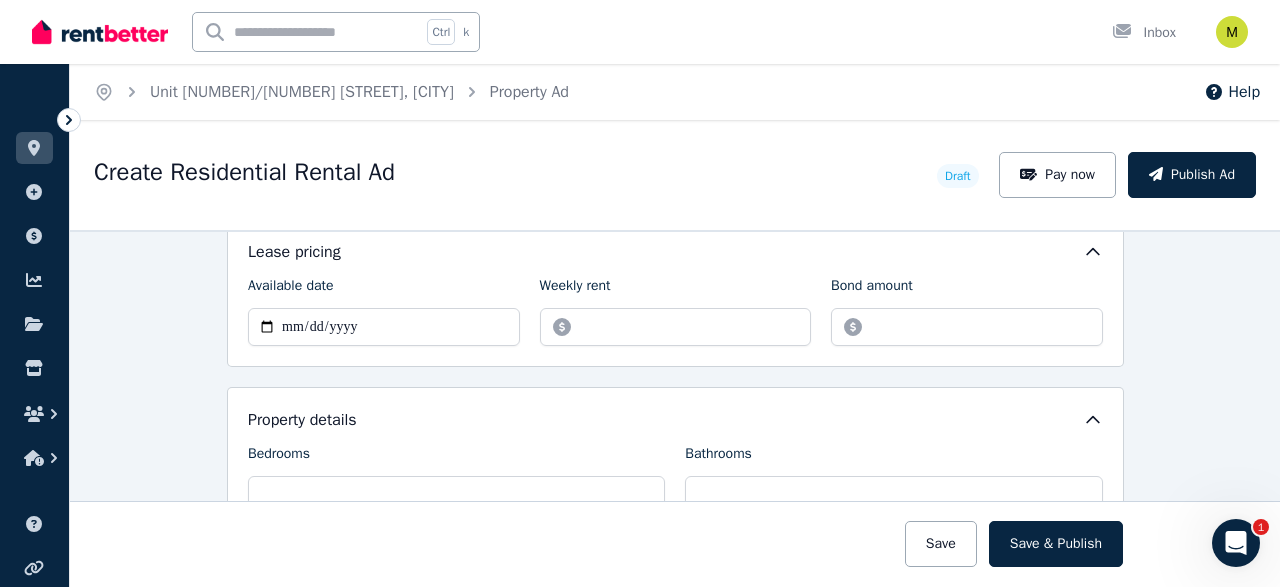click on "Create Residential Rental Ad Draft Pay now Publish Ad" at bounding box center (675, 175) 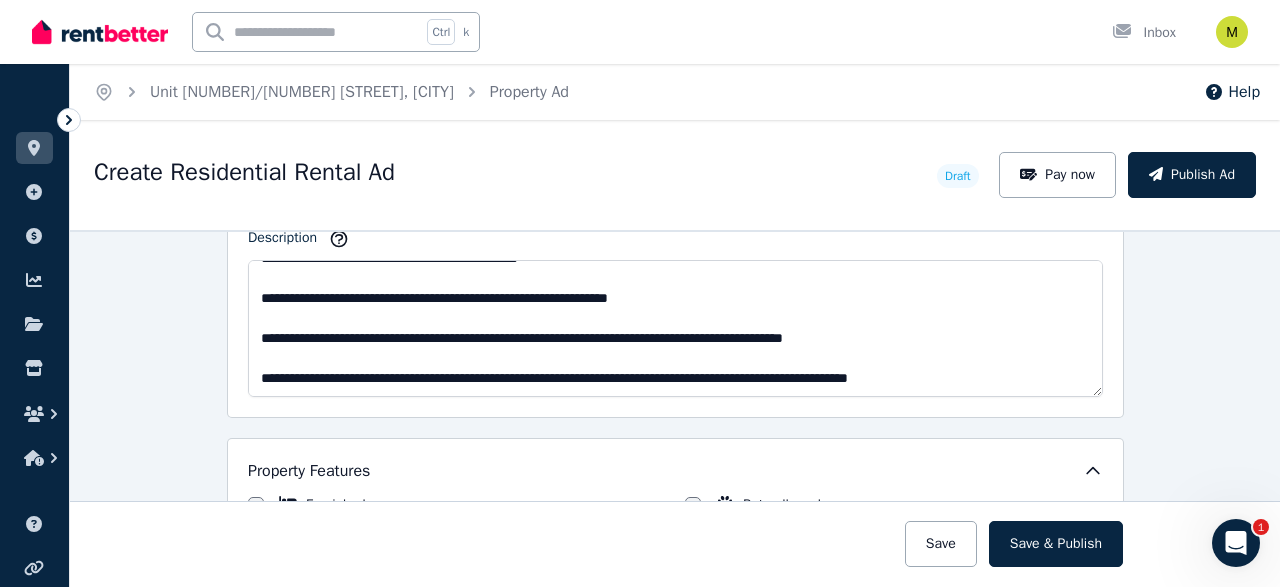 scroll, scrollTop: 1314, scrollLeft: 0, axis: vertical 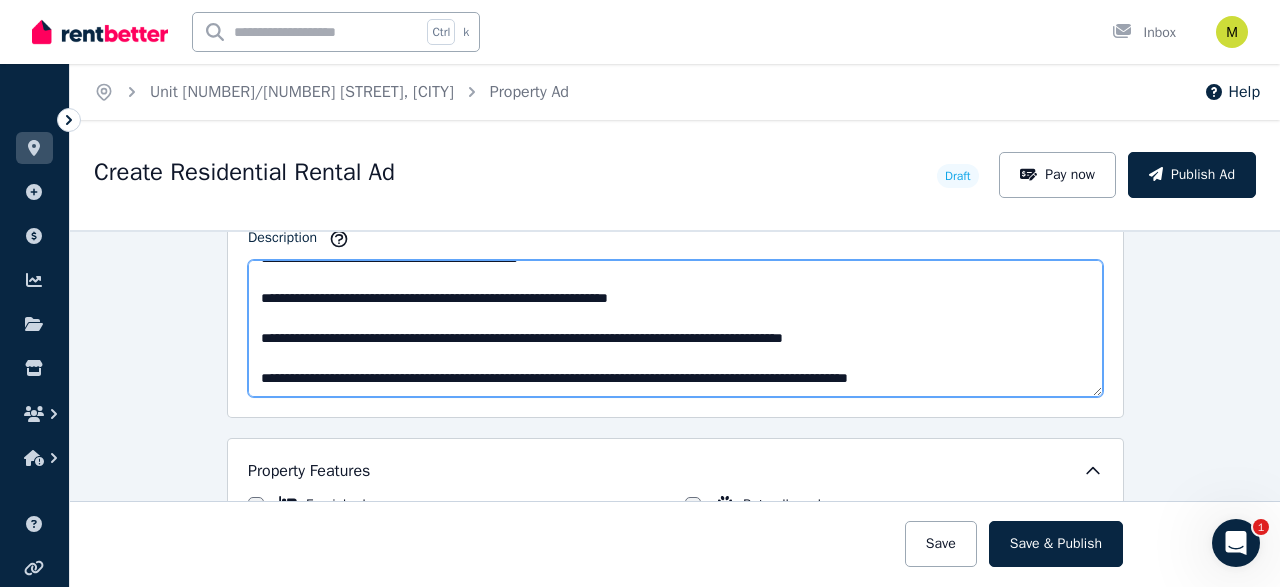 click on "Description" at bounding box center [675, 328] 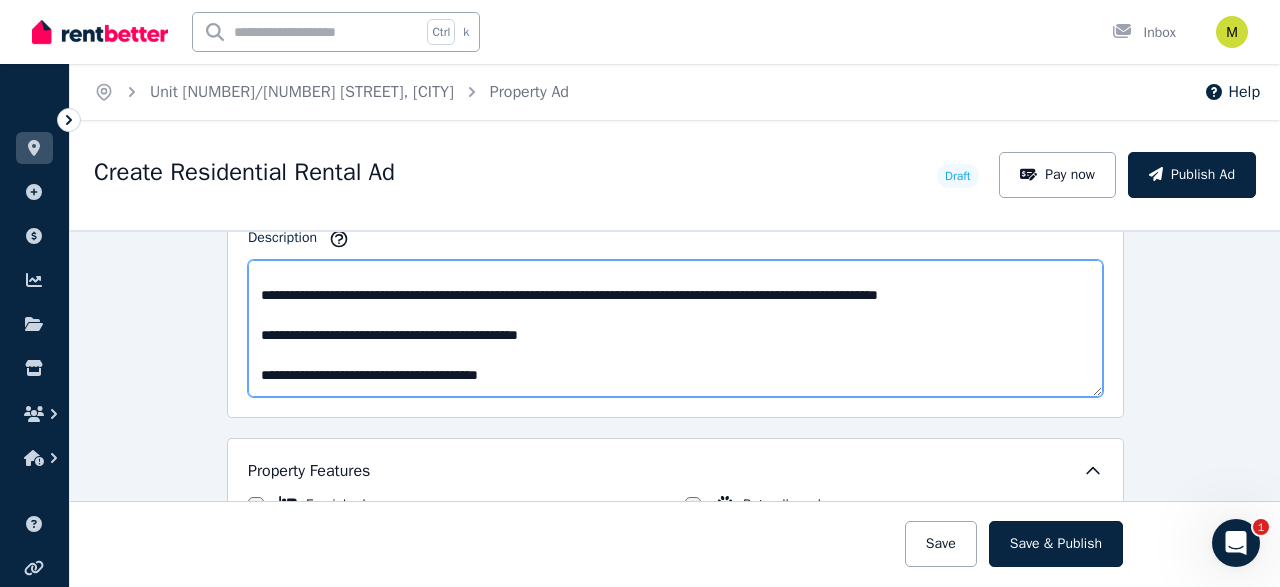 scroll, scrollTop: 0, scrollLeft: 0, axis: both 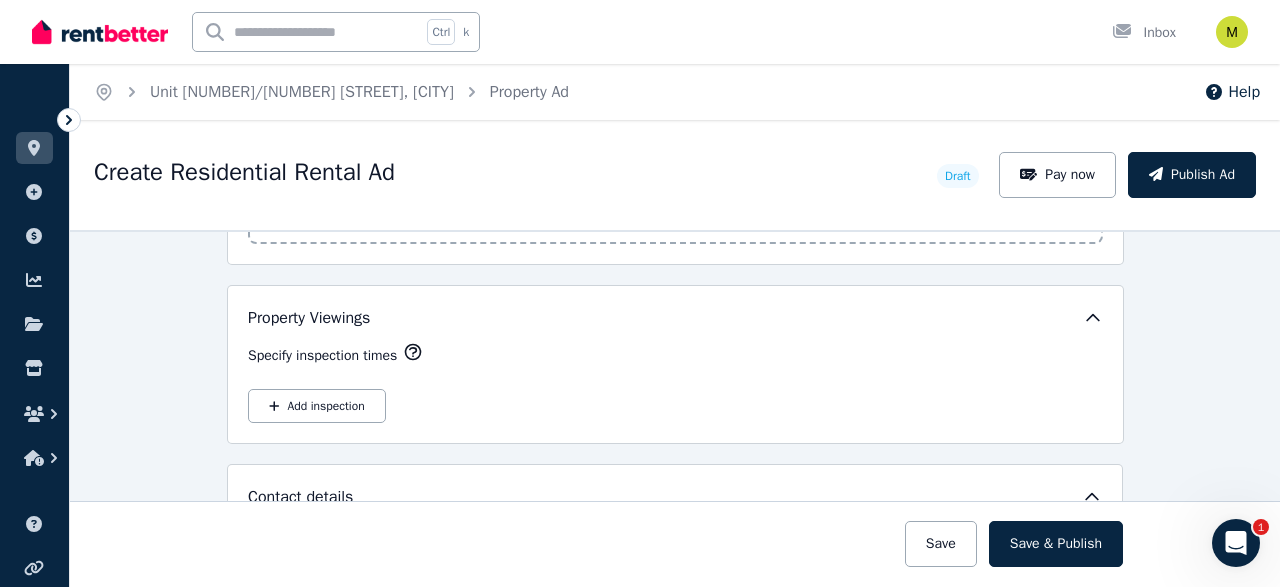 click at bounding box center (675, 544) 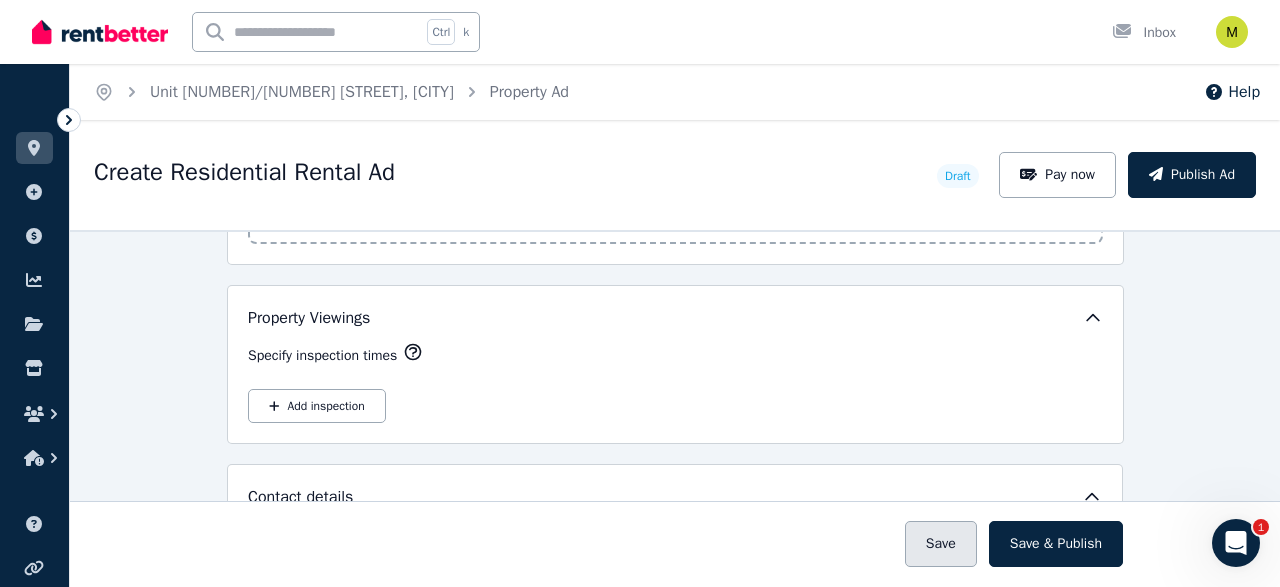 click on "Save" at bounding box center [941, 544] 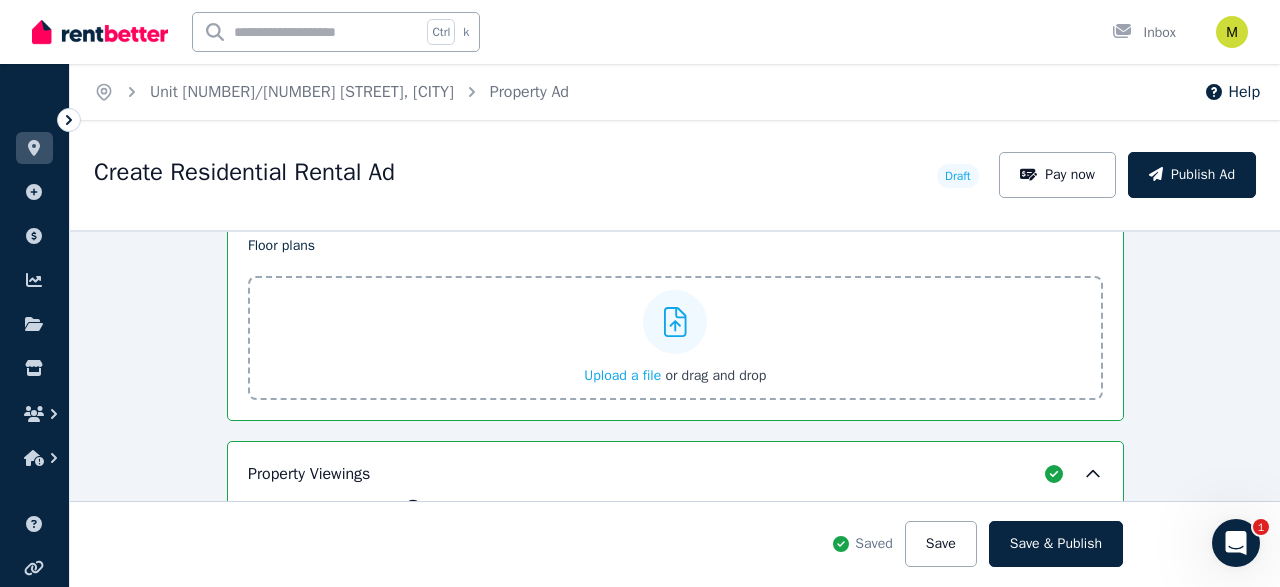 scroll, scrollTop: 3341, scrollLeft: 0, axis: vertical 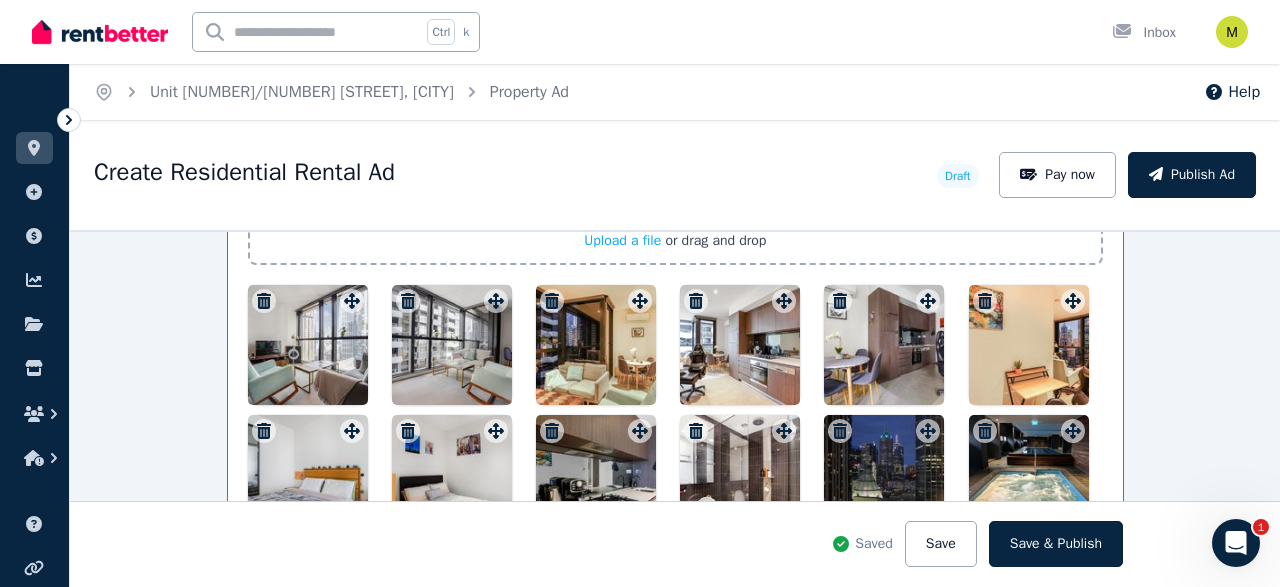 click at bounding box center (308, 345) 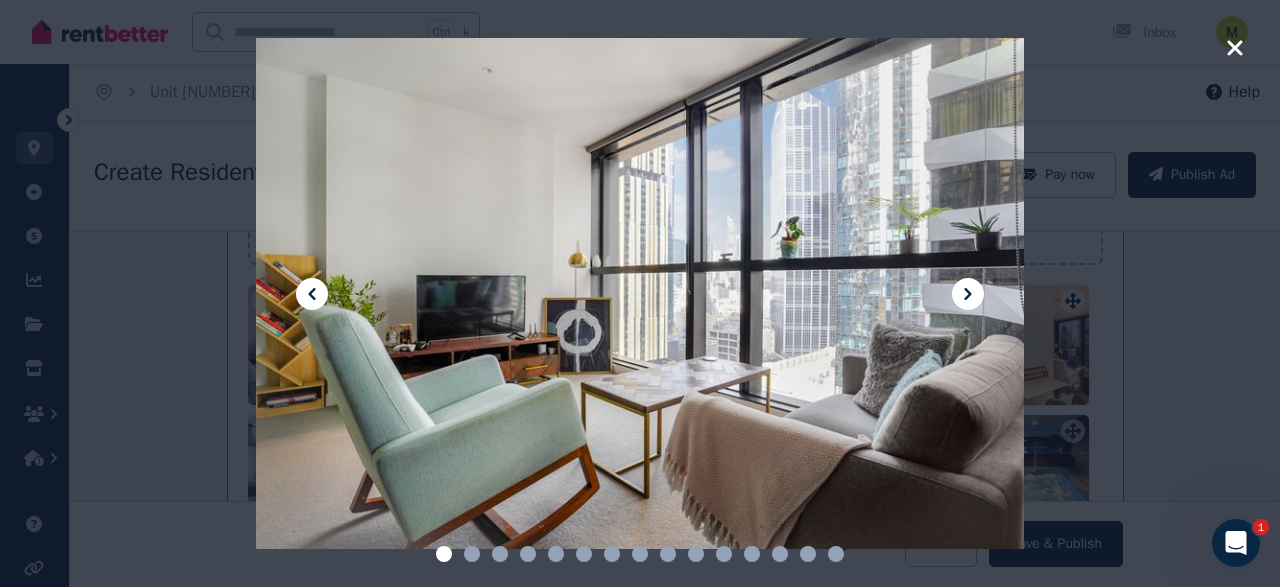 click 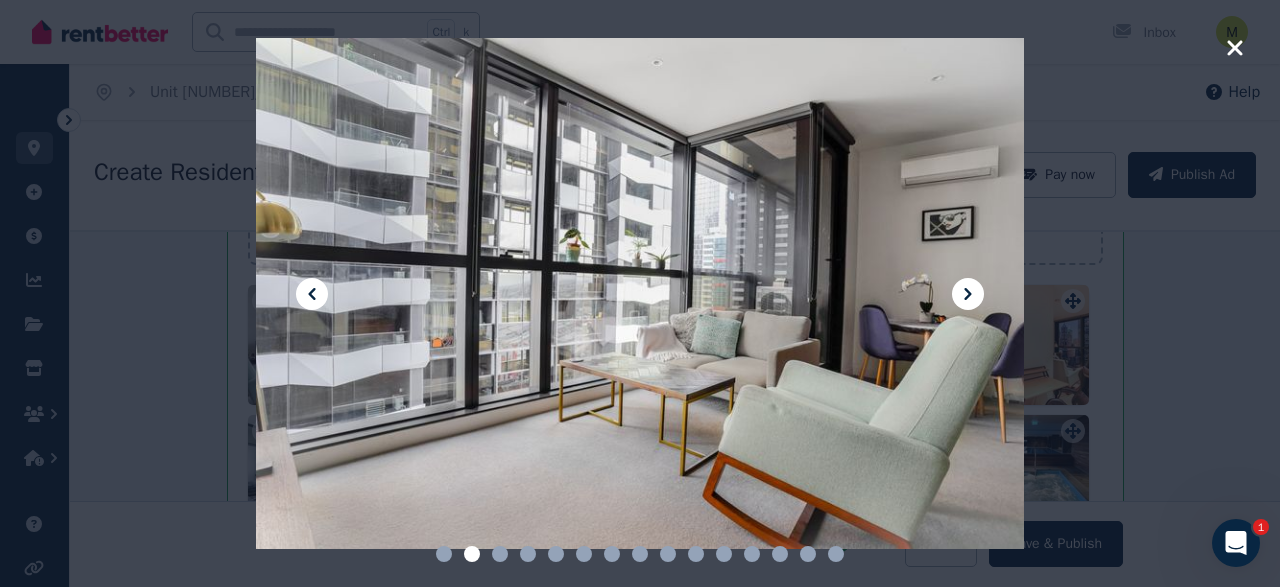 click 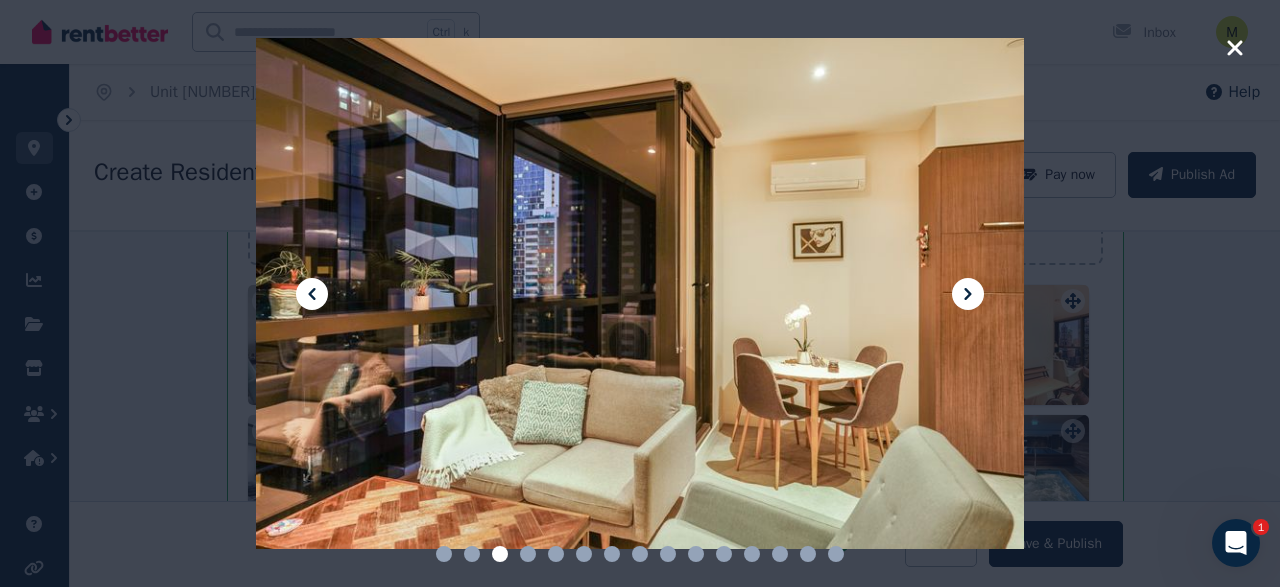 click 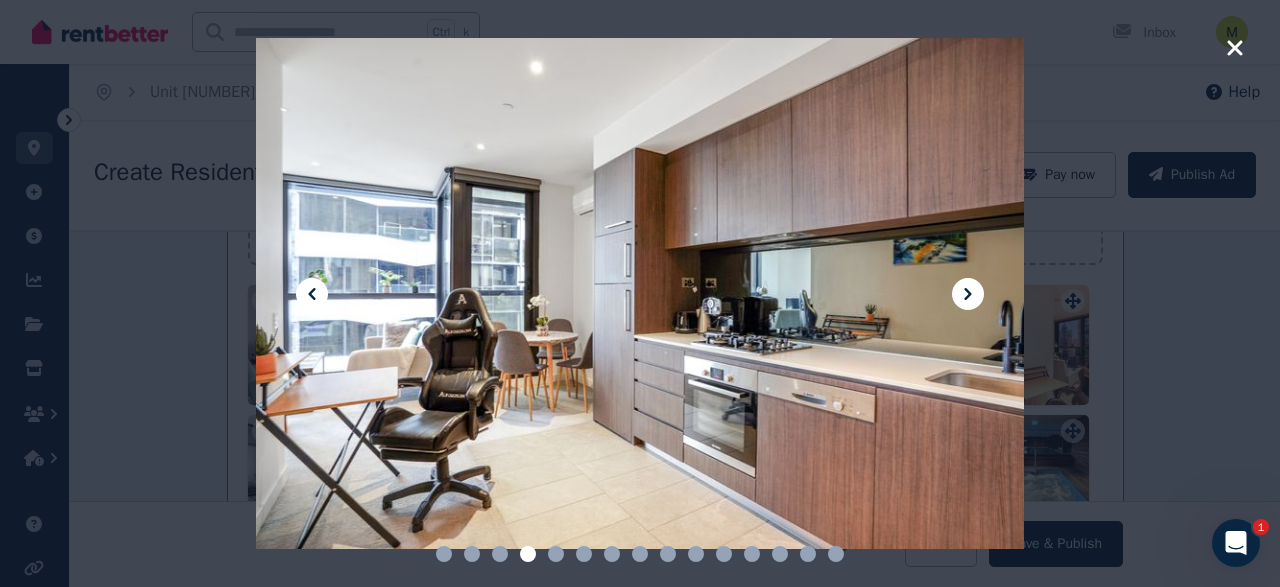 click 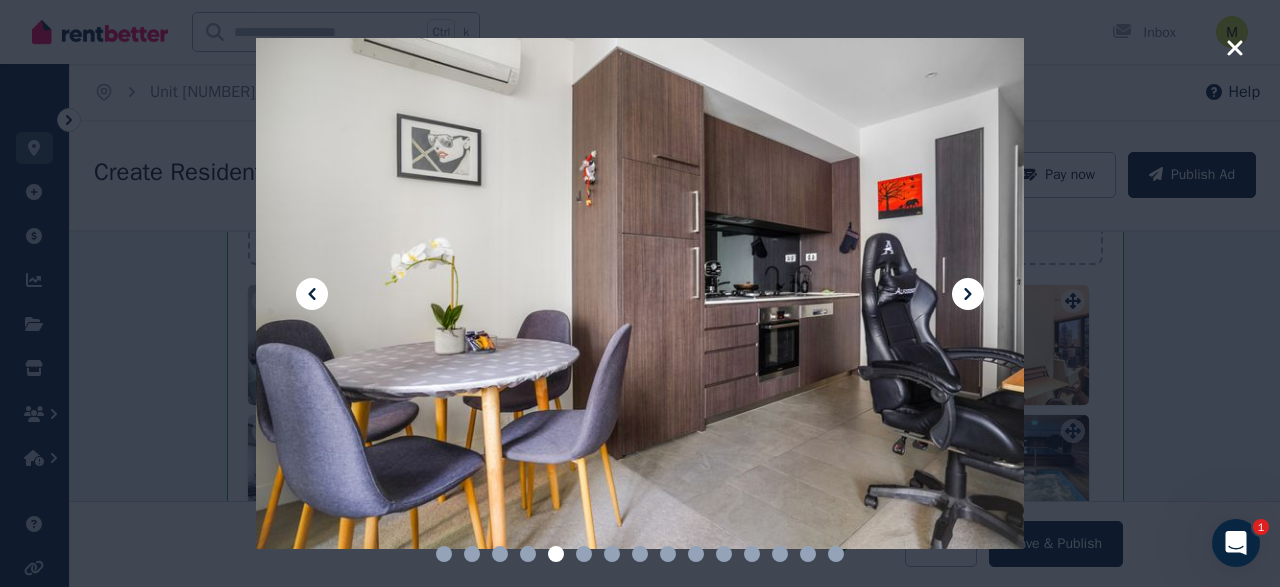 click 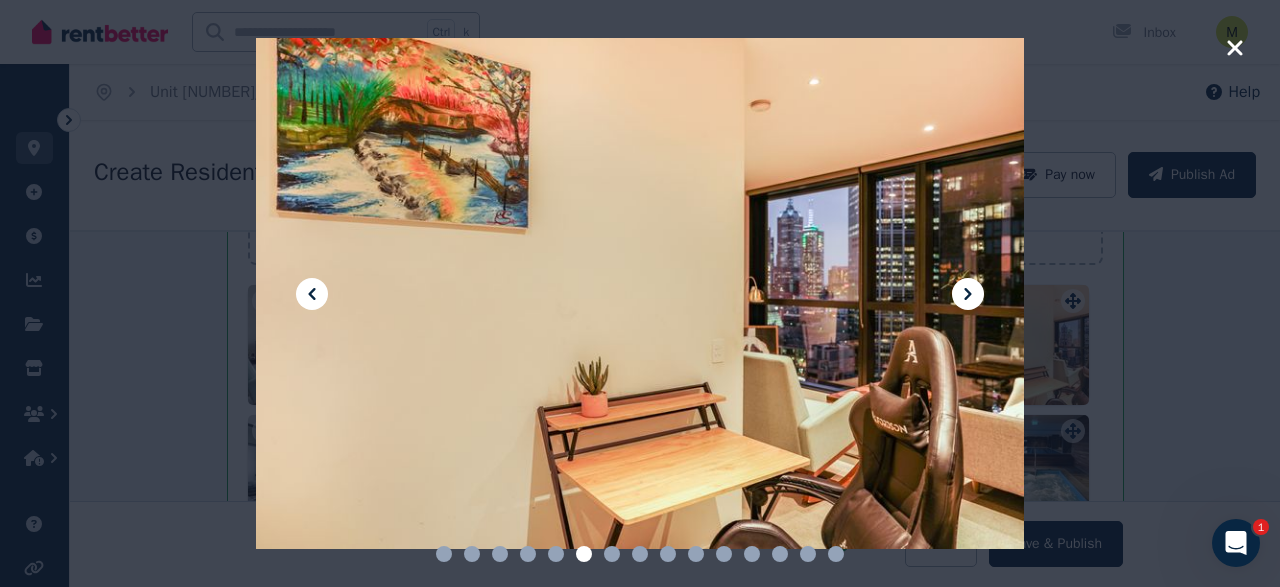 click 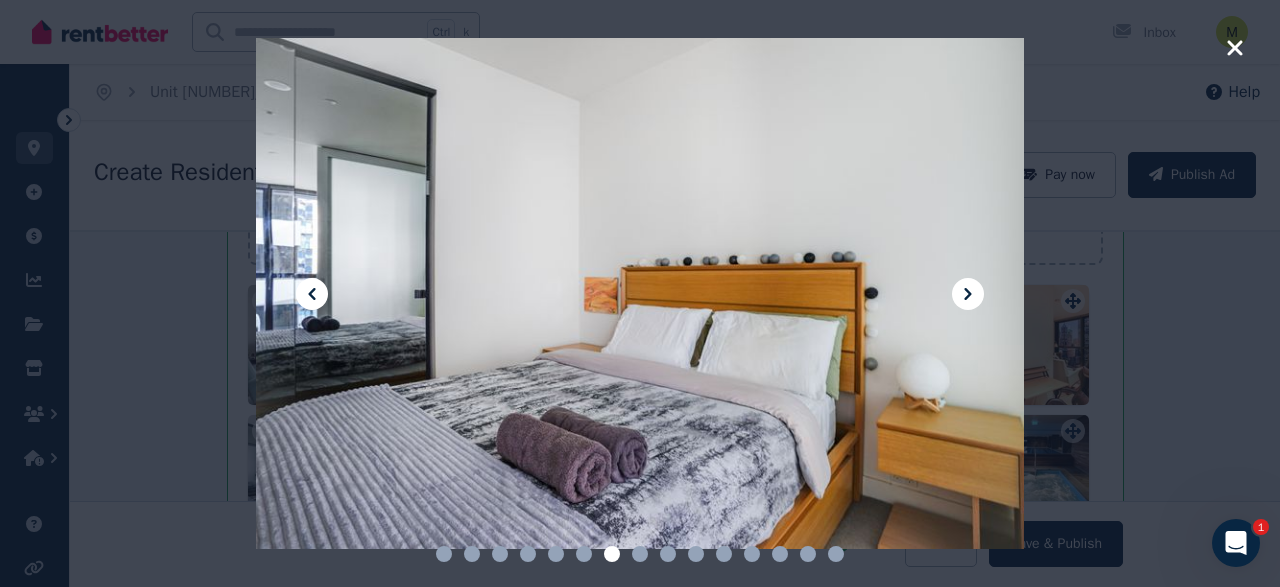 click 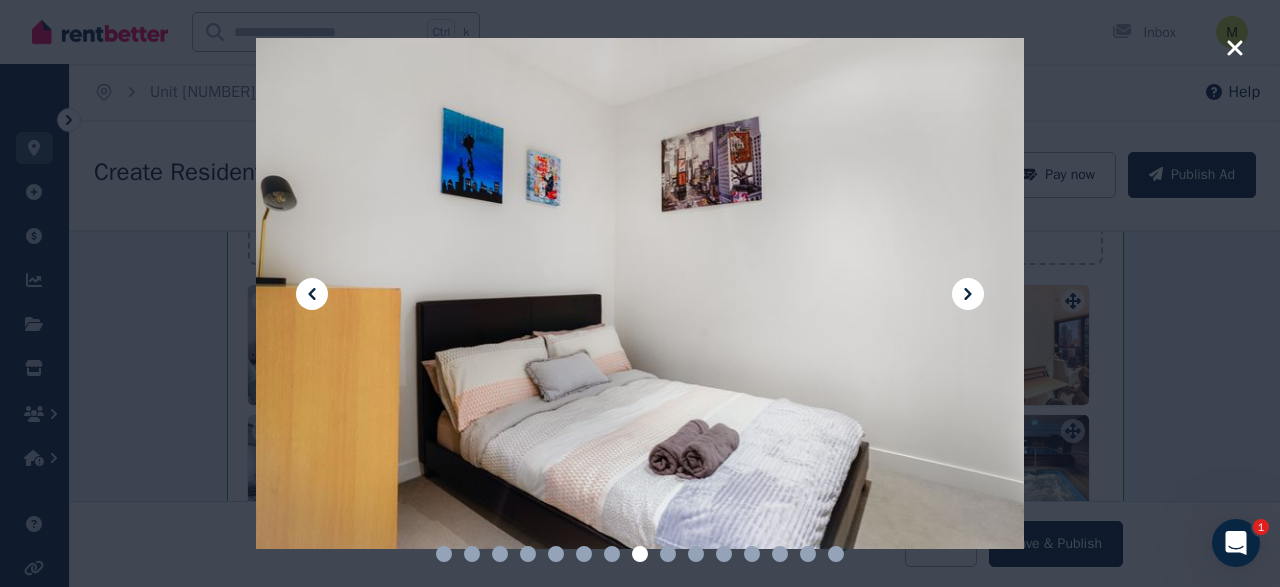 click 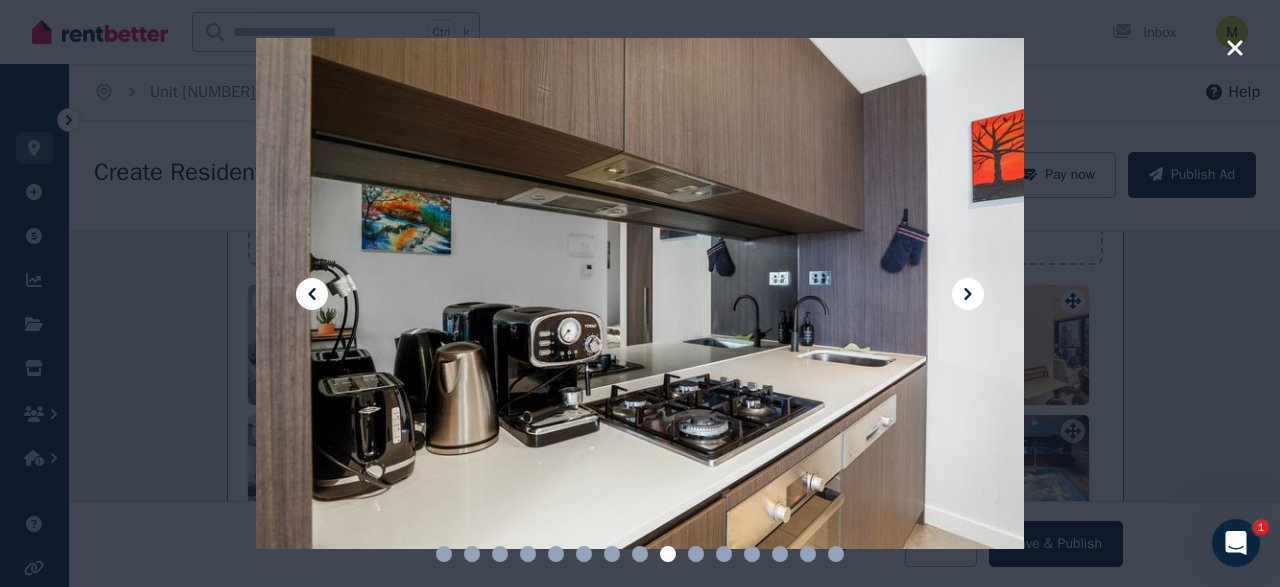 click 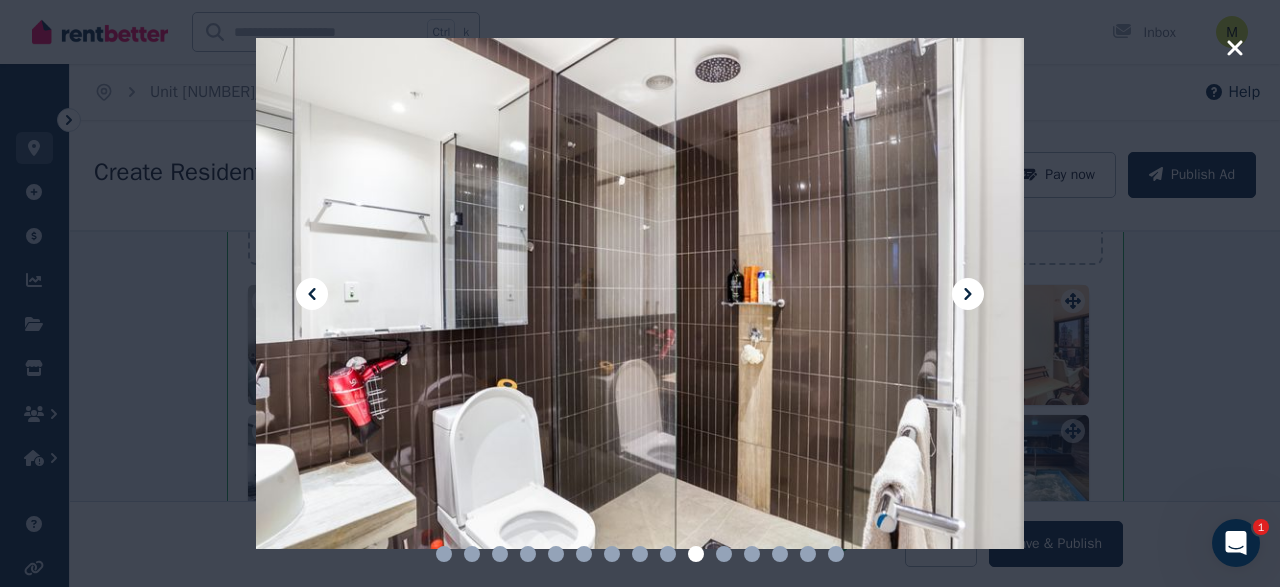 click 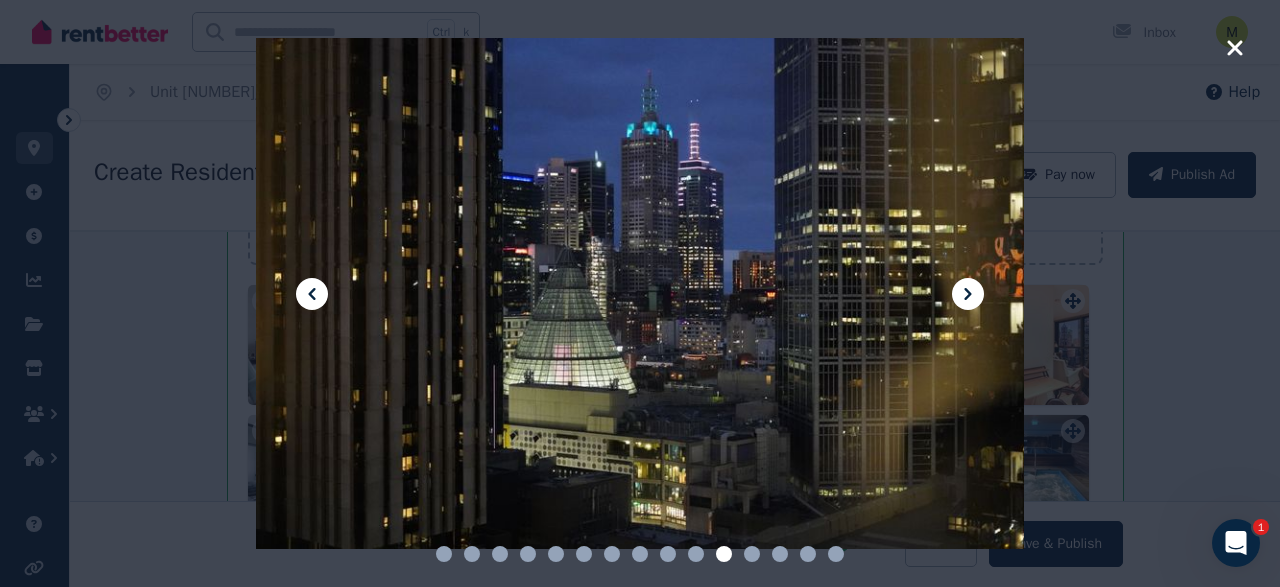 click 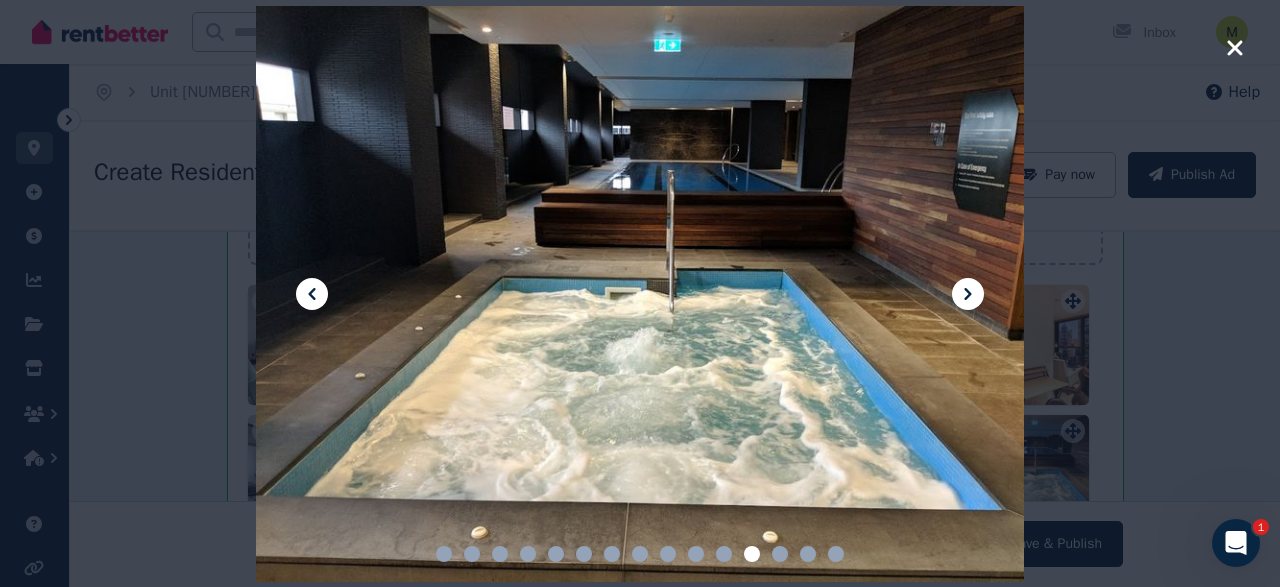 click 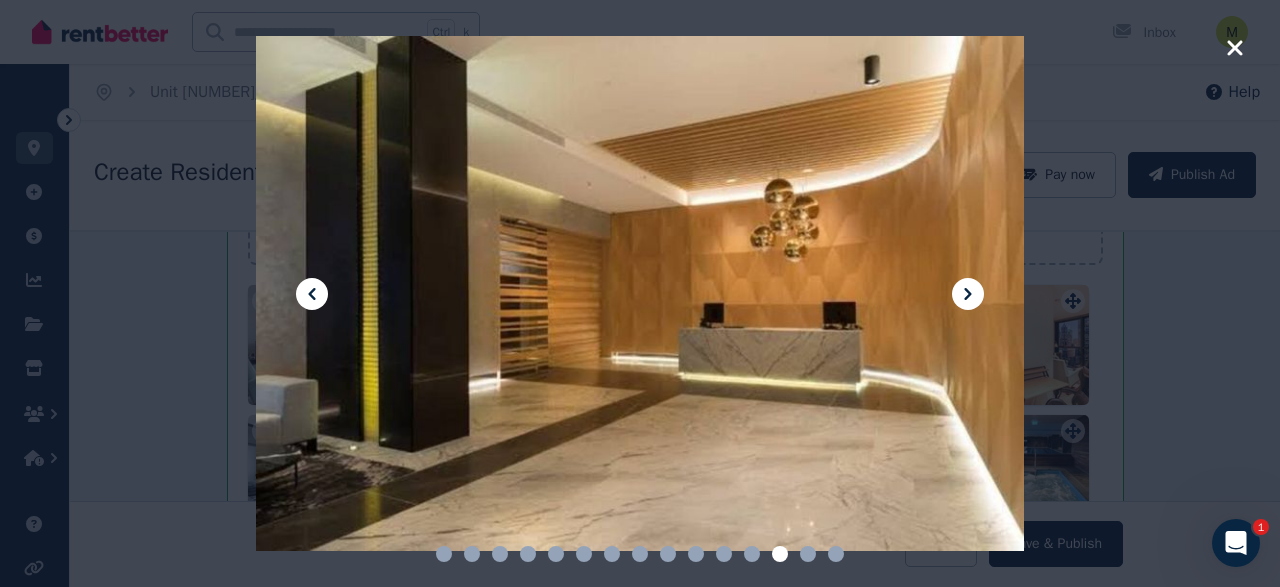 click 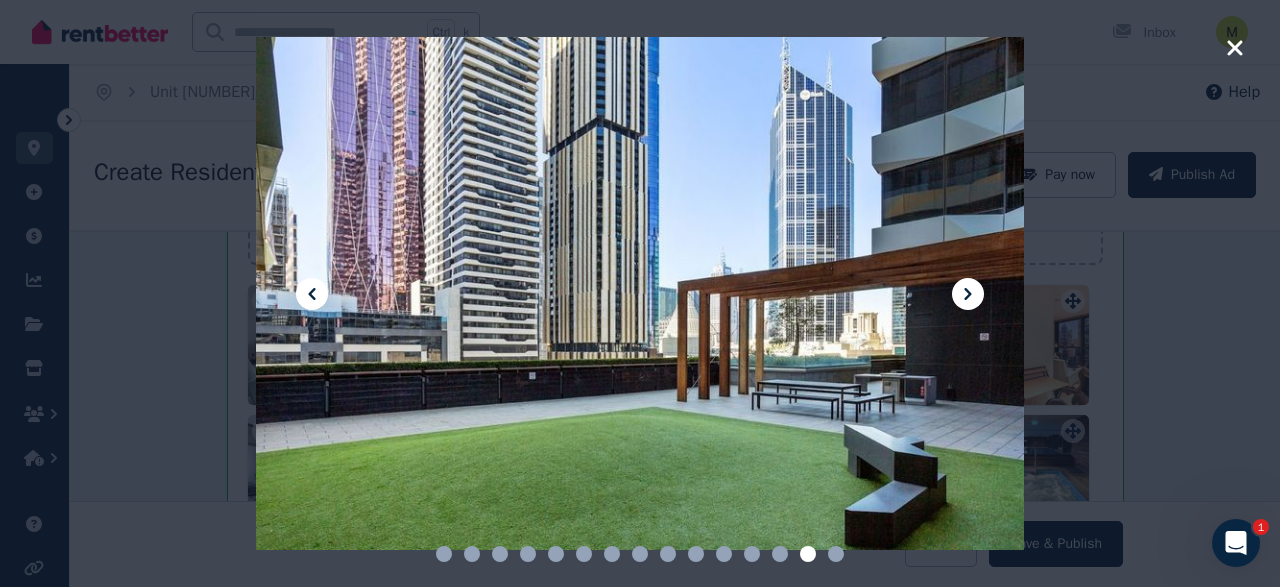 click 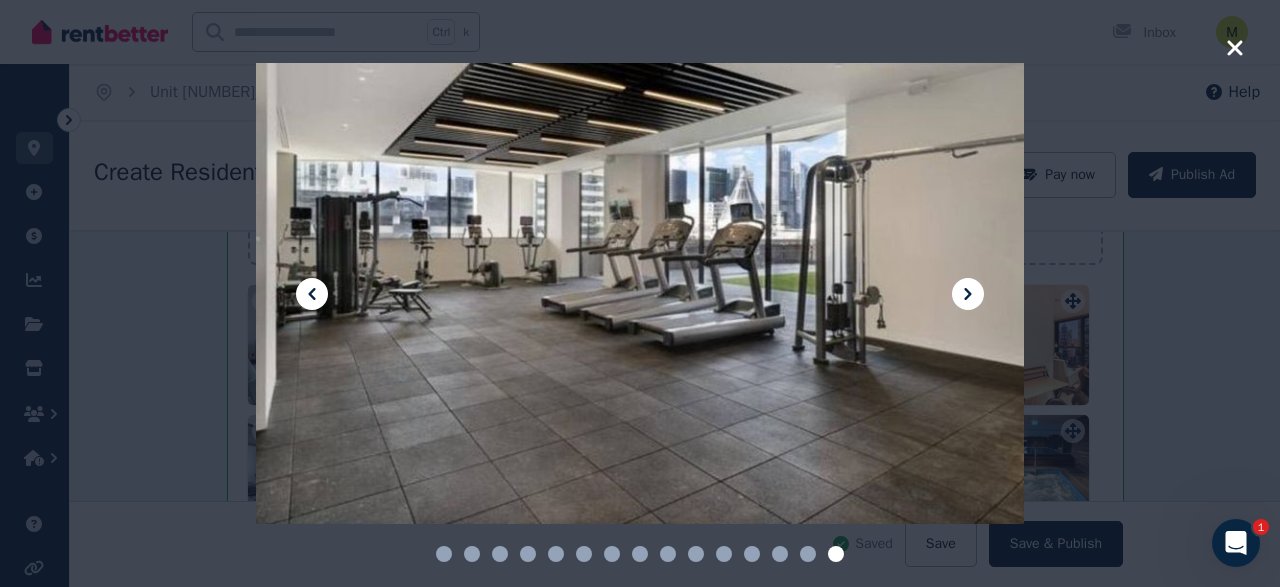 click 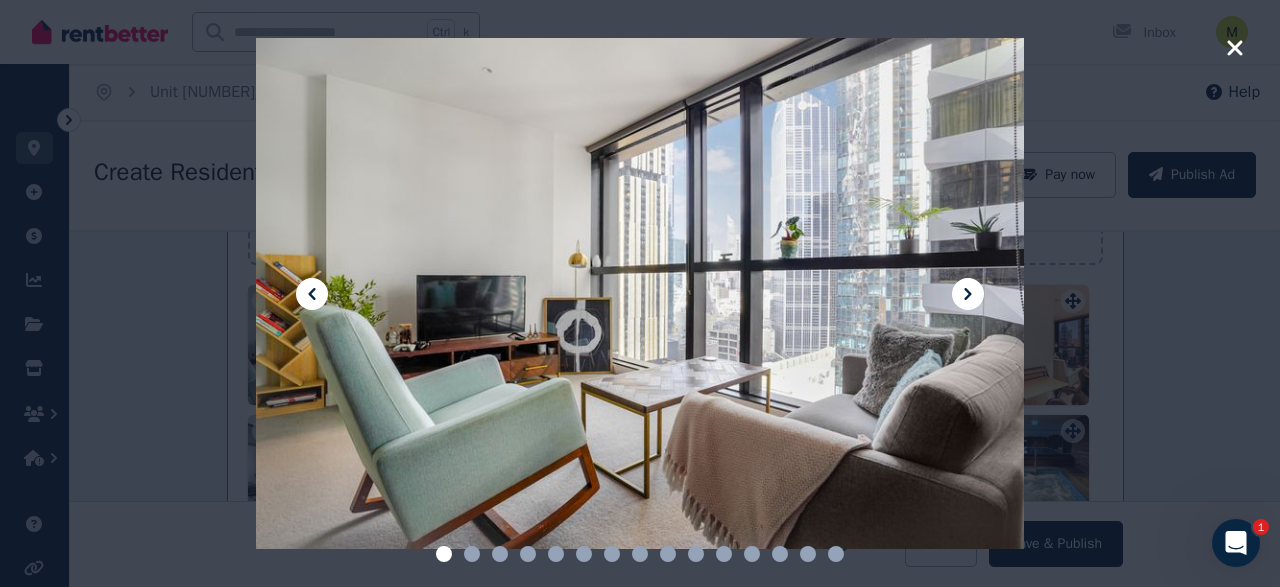click 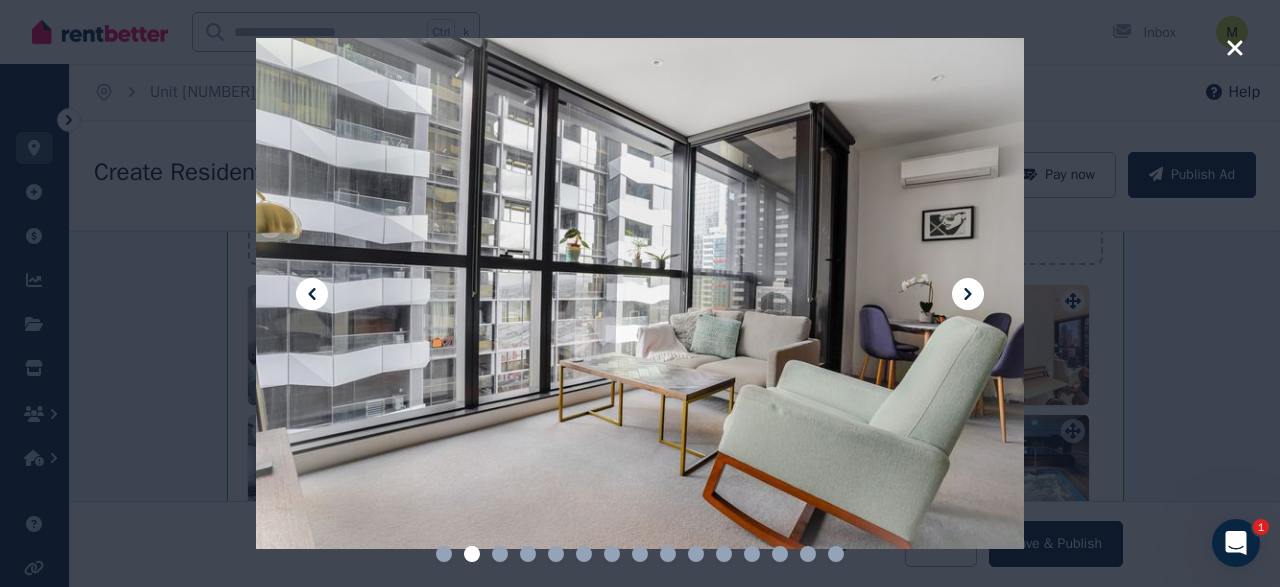 click 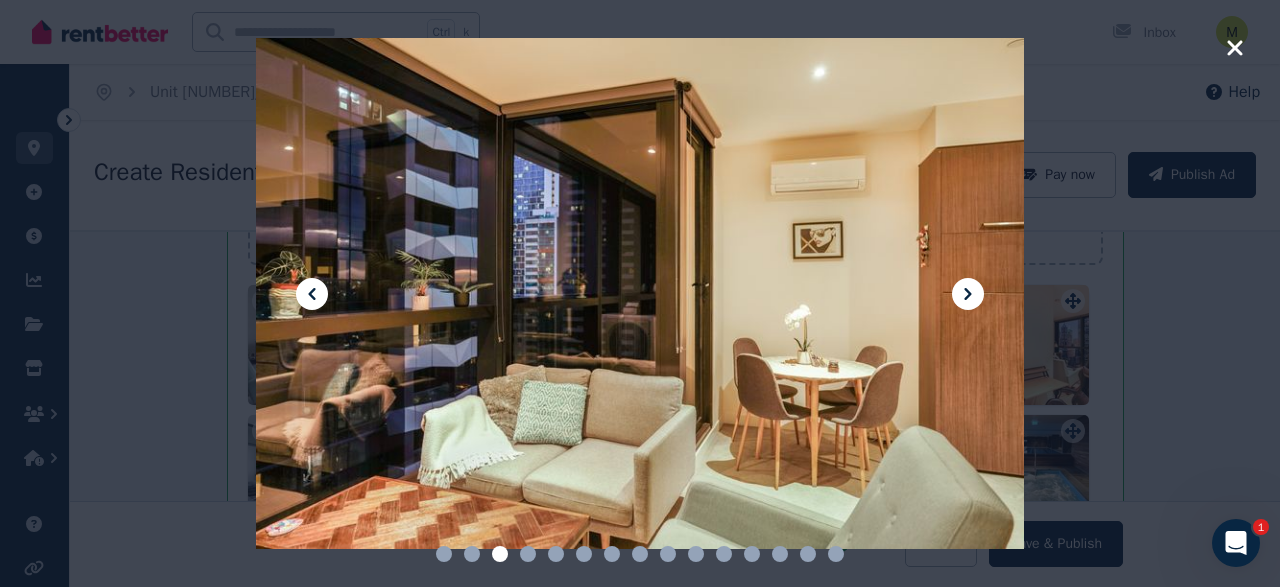 click 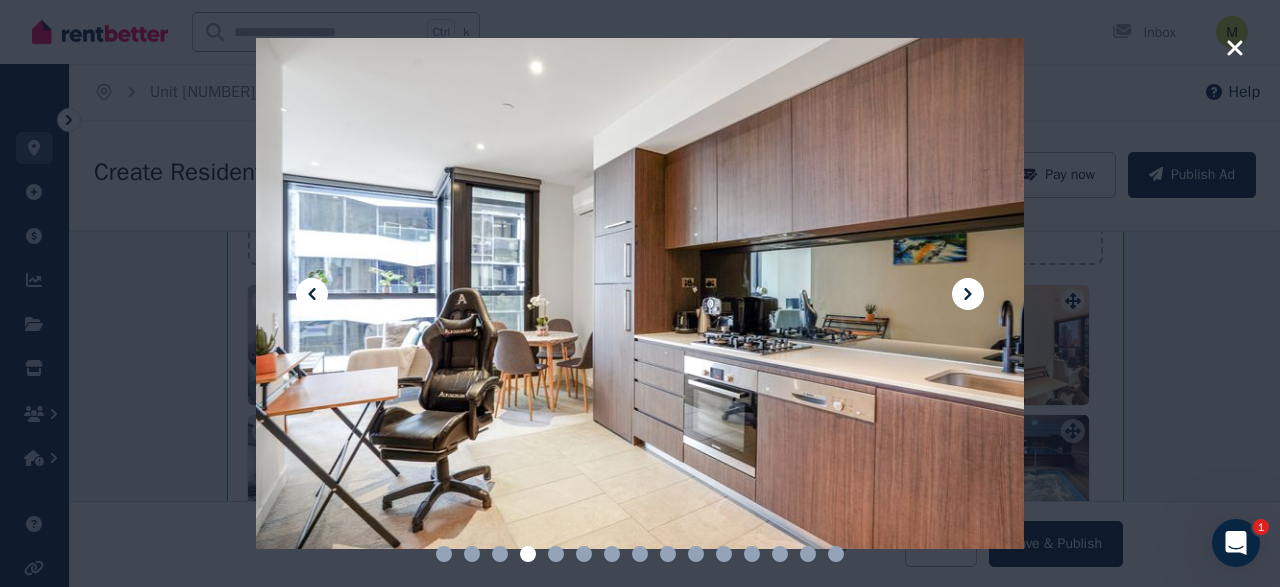 click 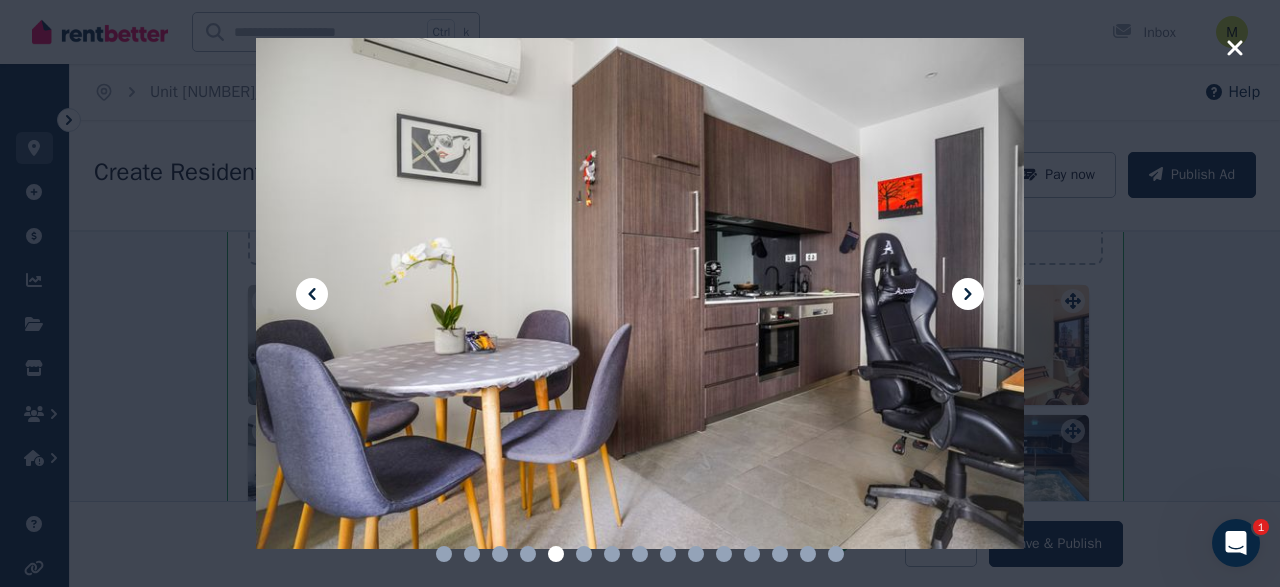 click 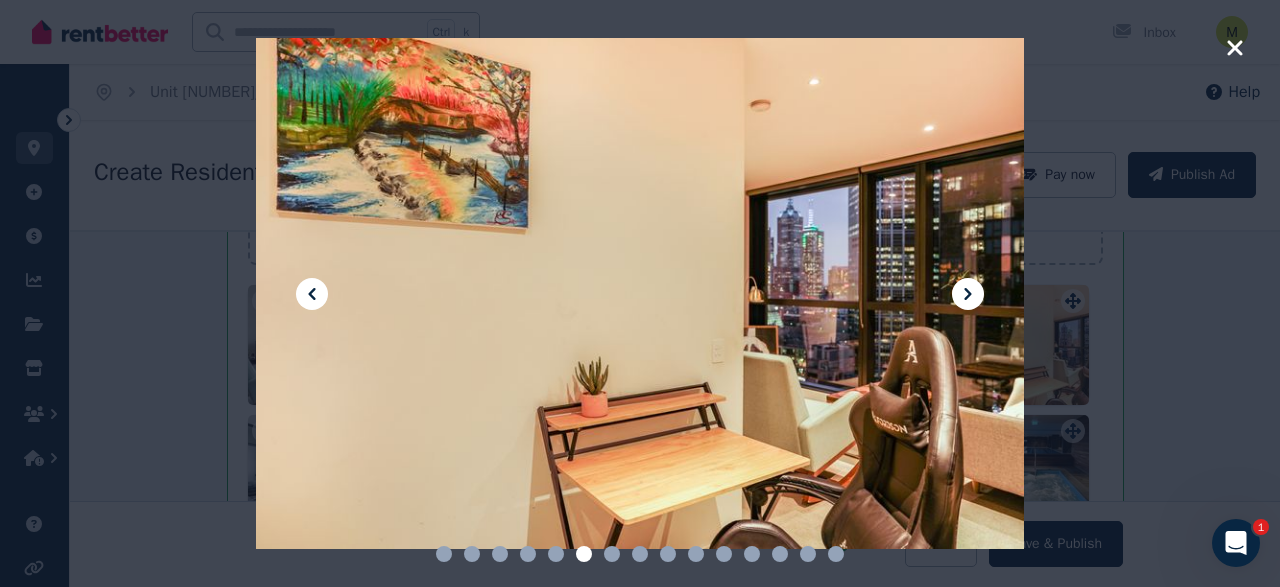 click 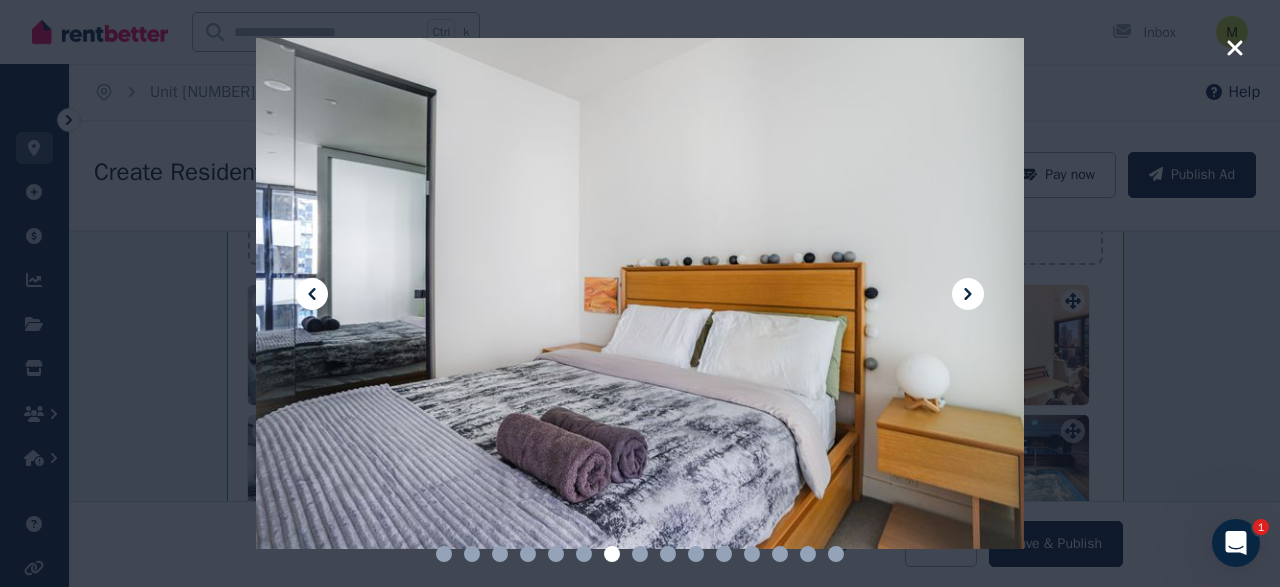 click 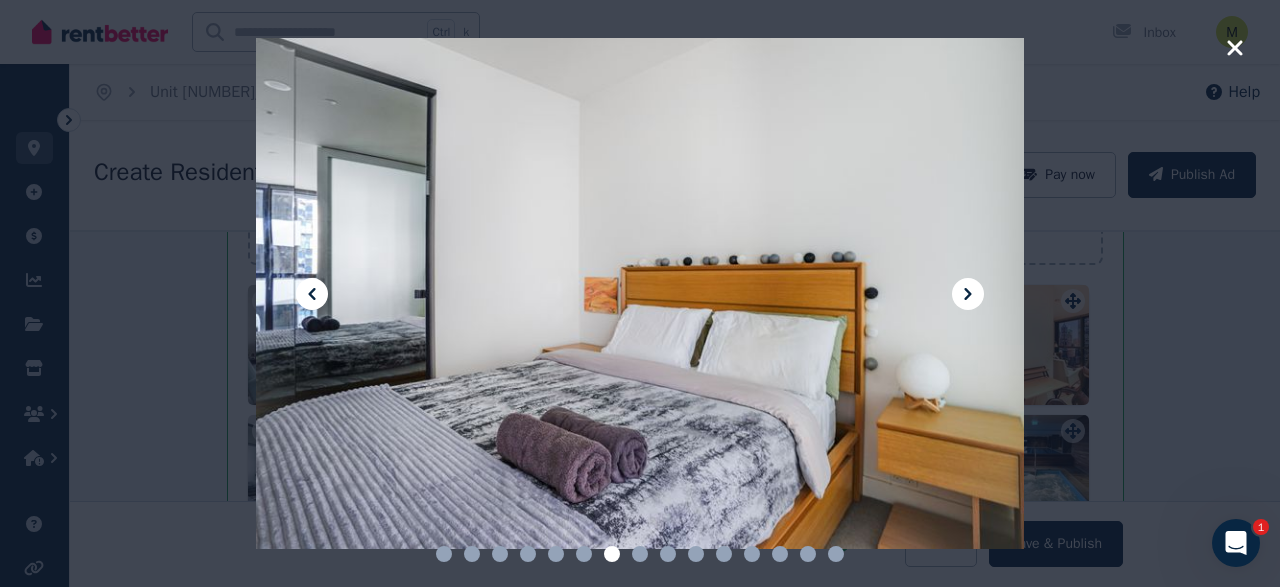click 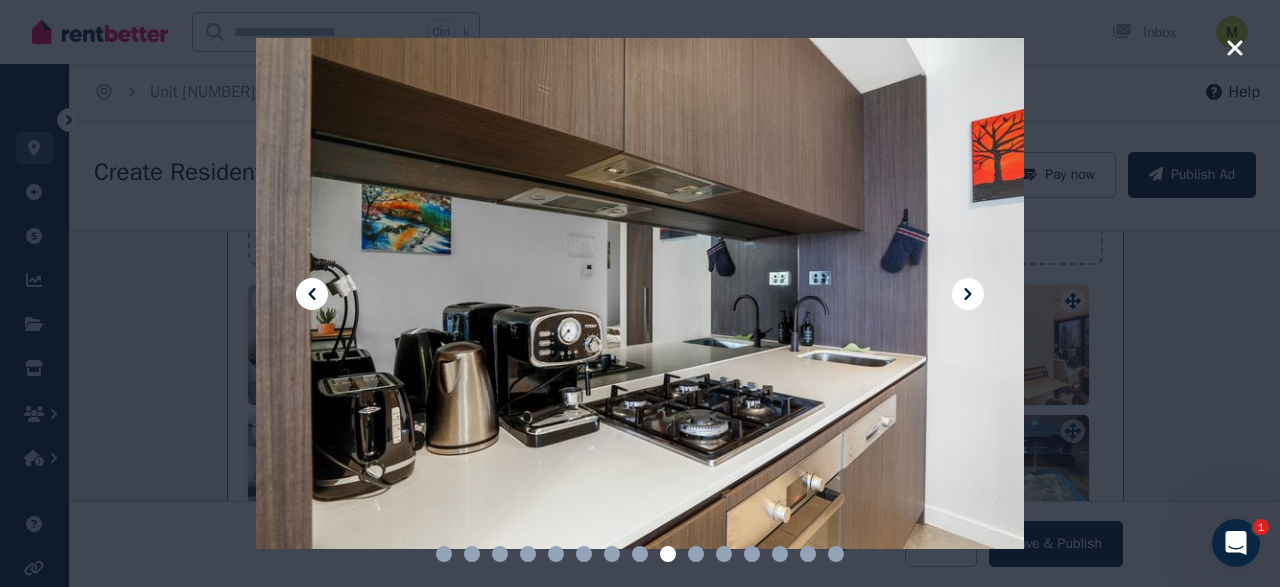 click 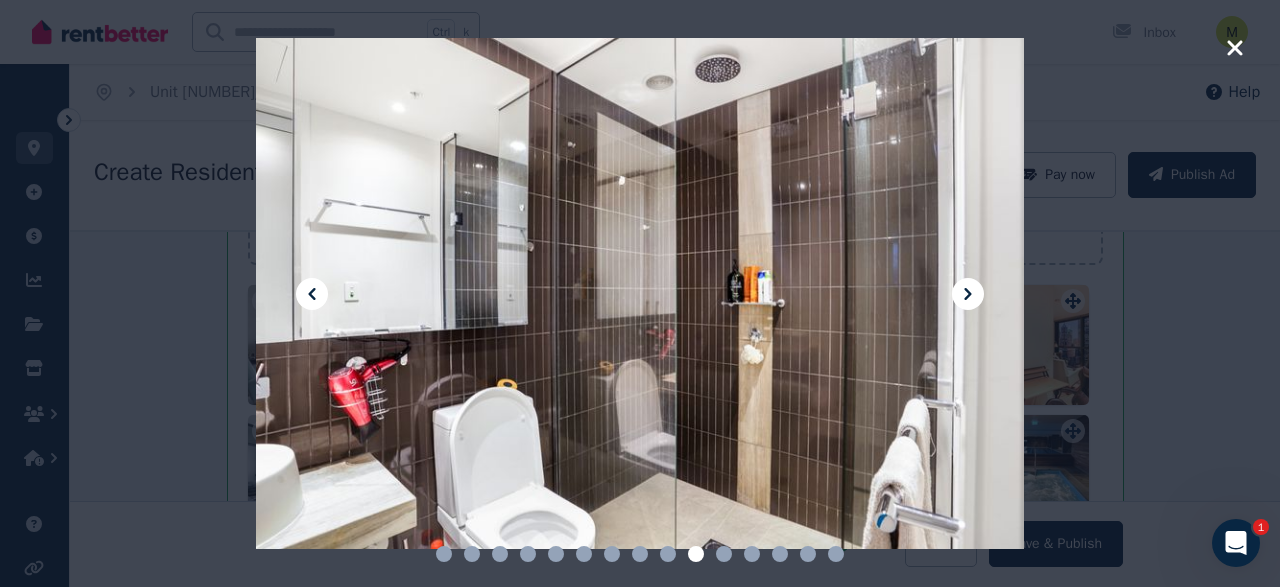 click 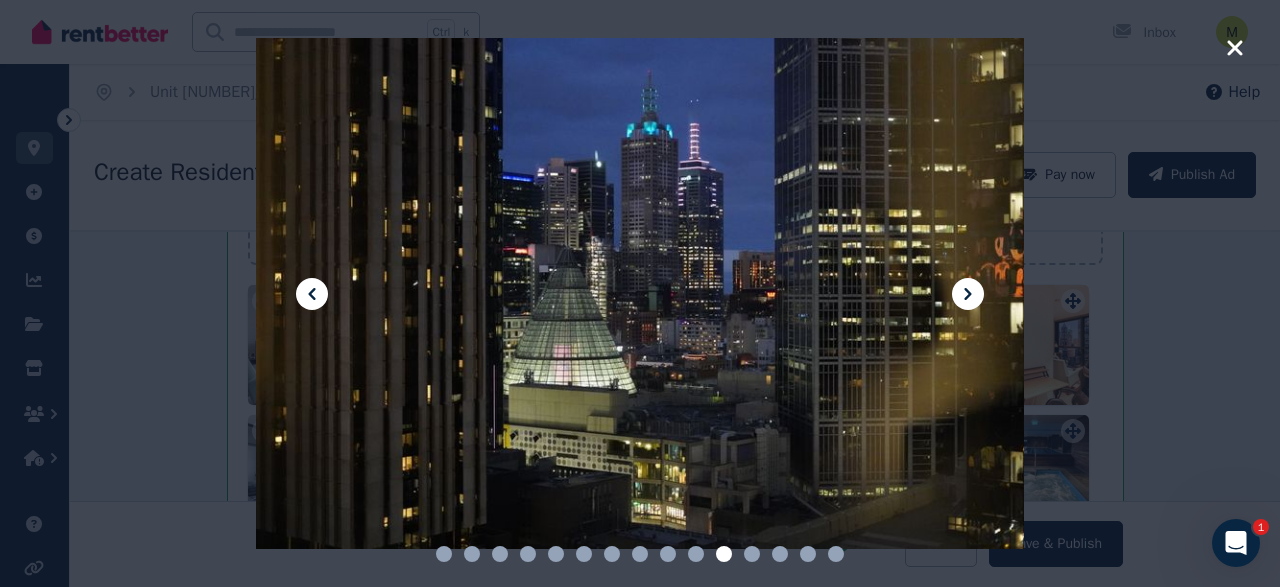 click 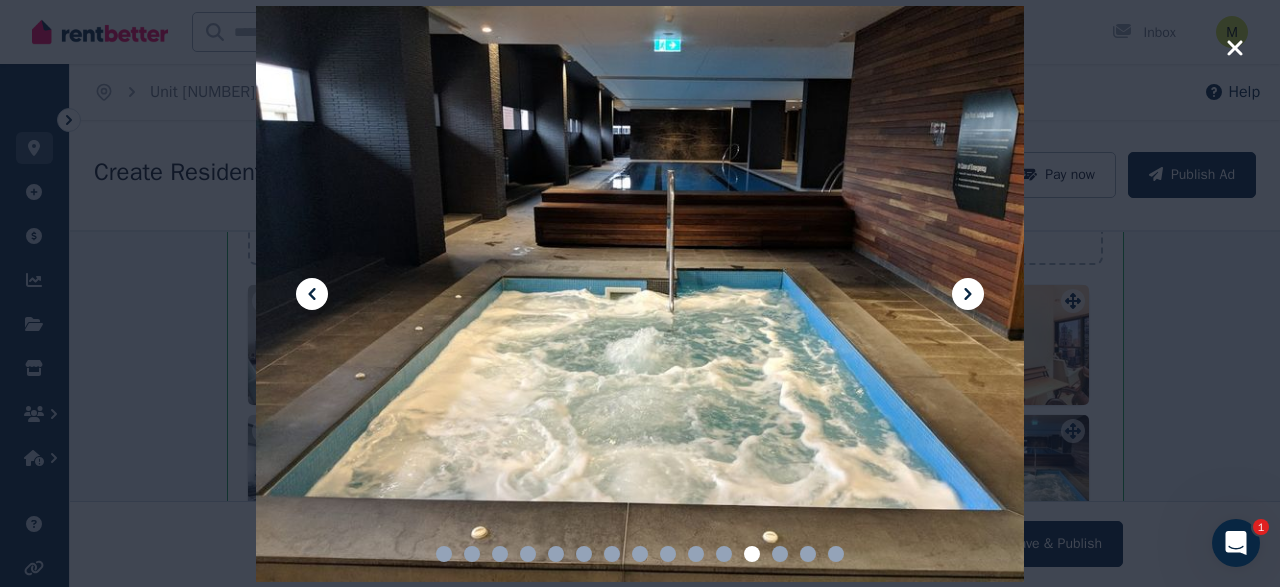 click 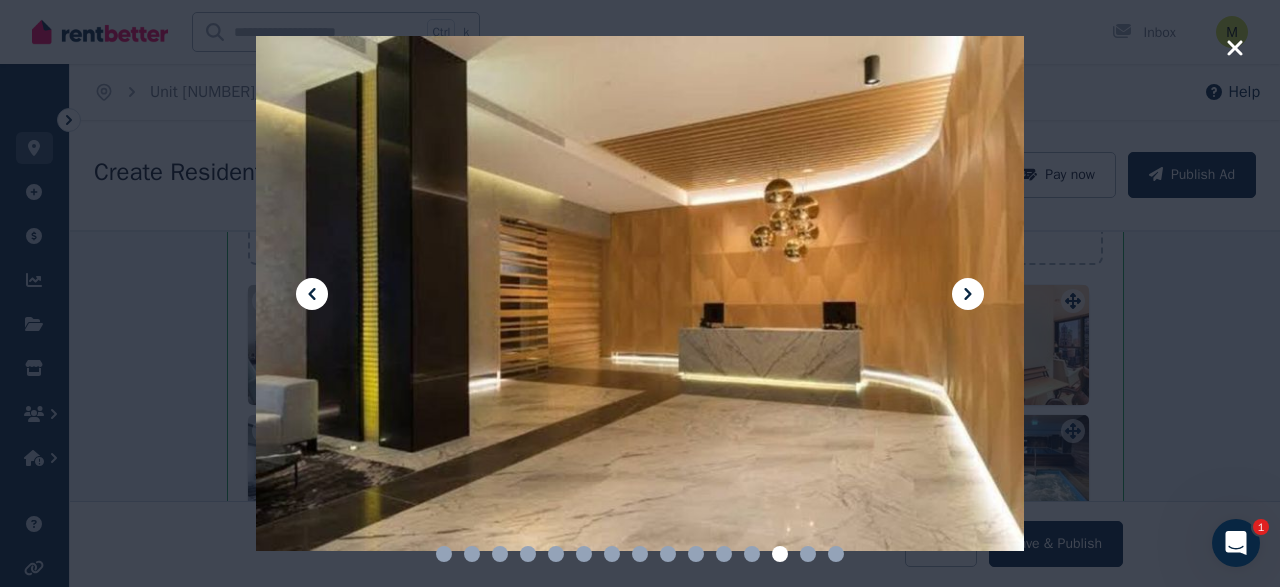 click 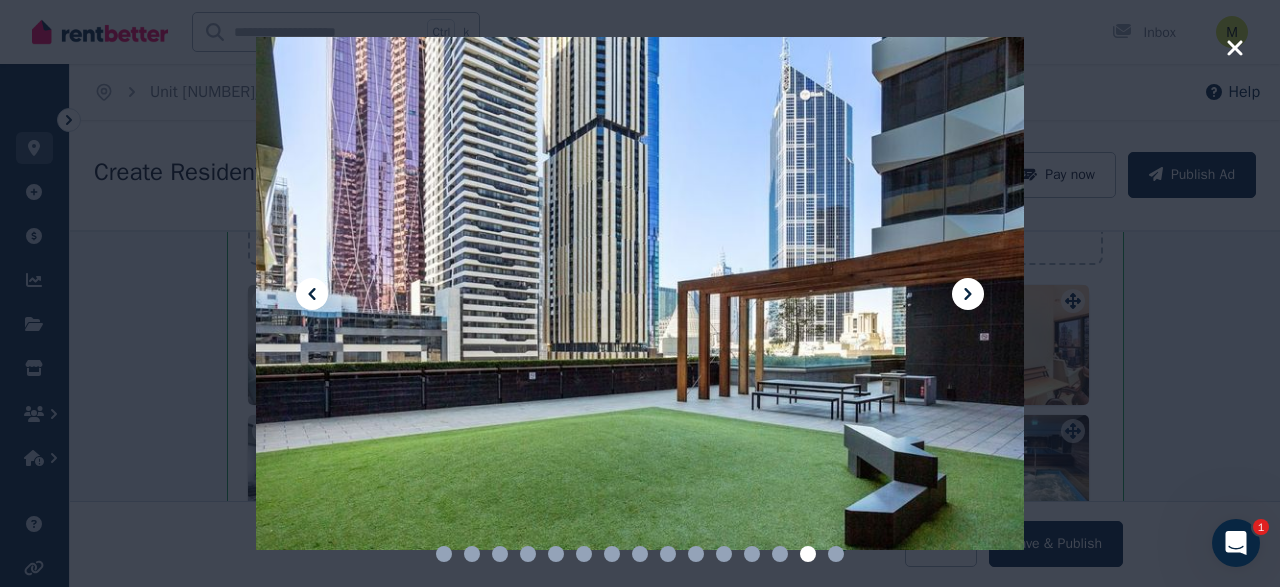 click 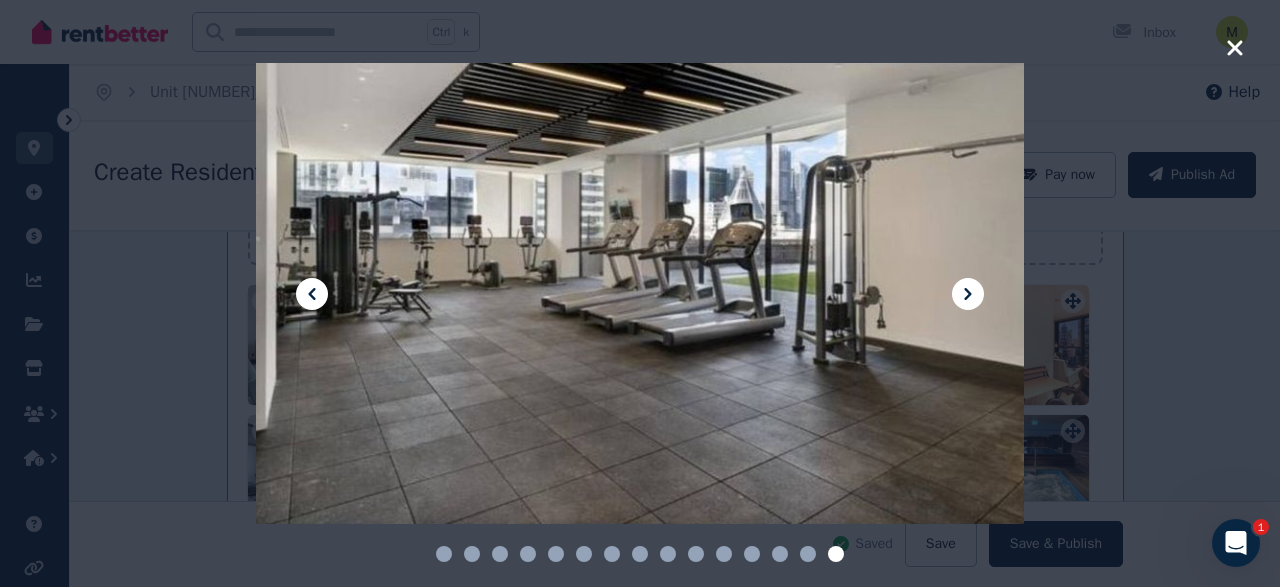 click 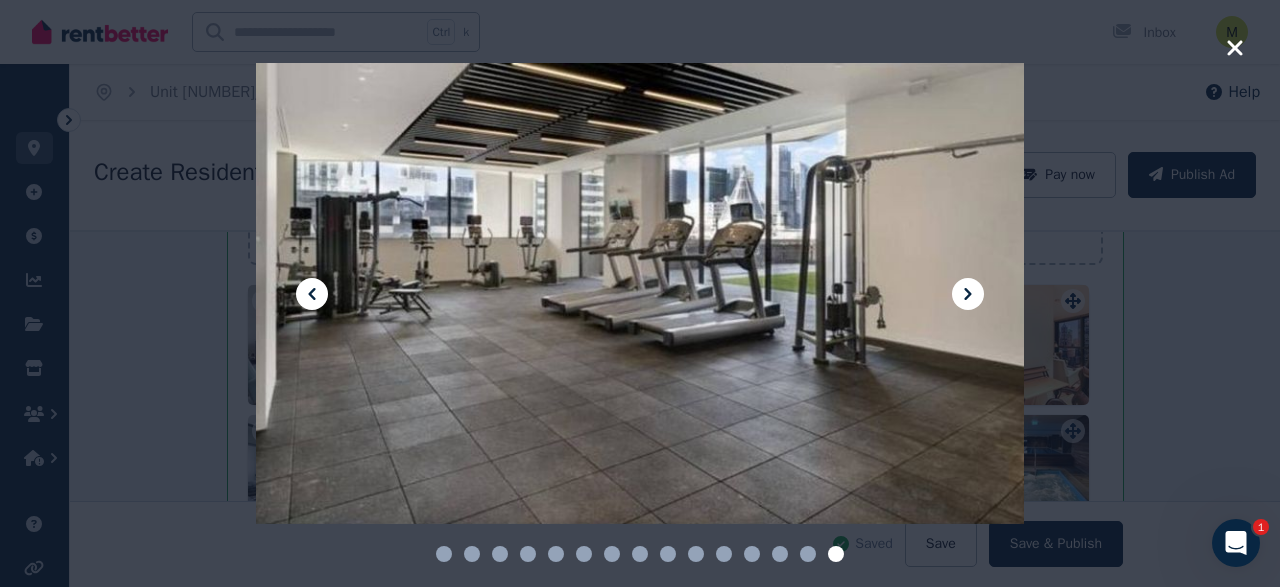 click 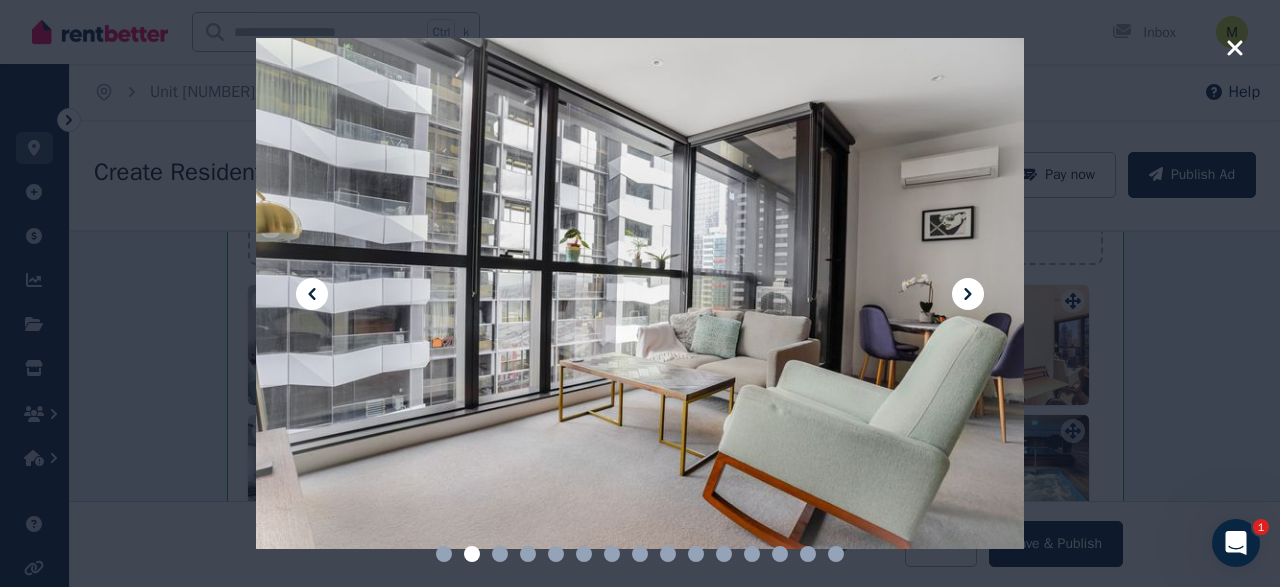 click 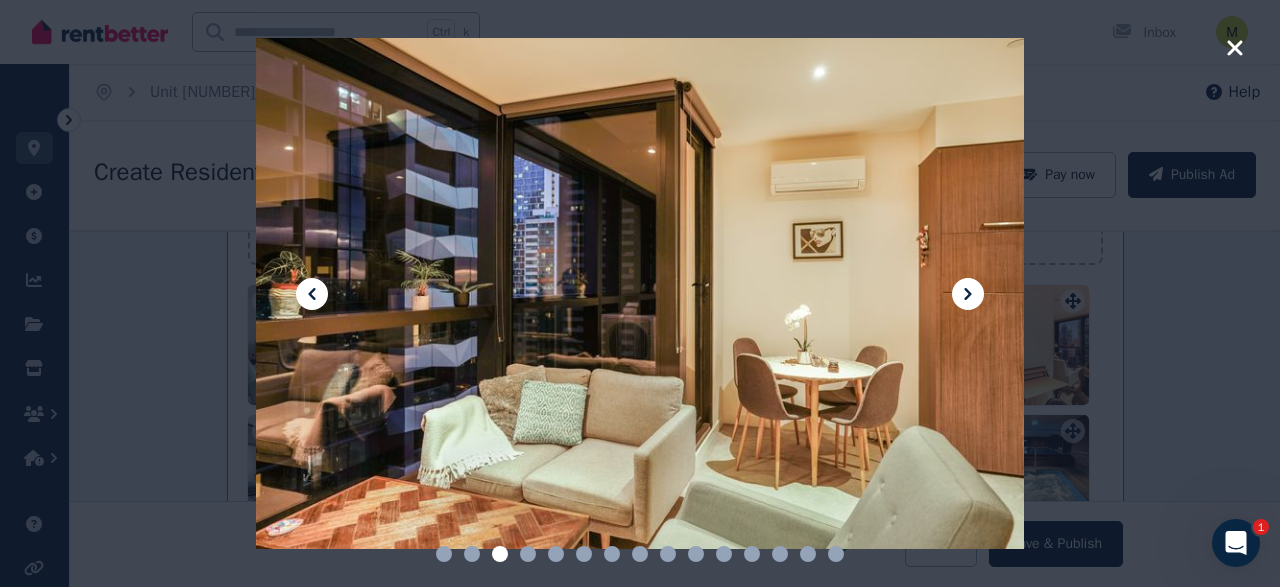 click 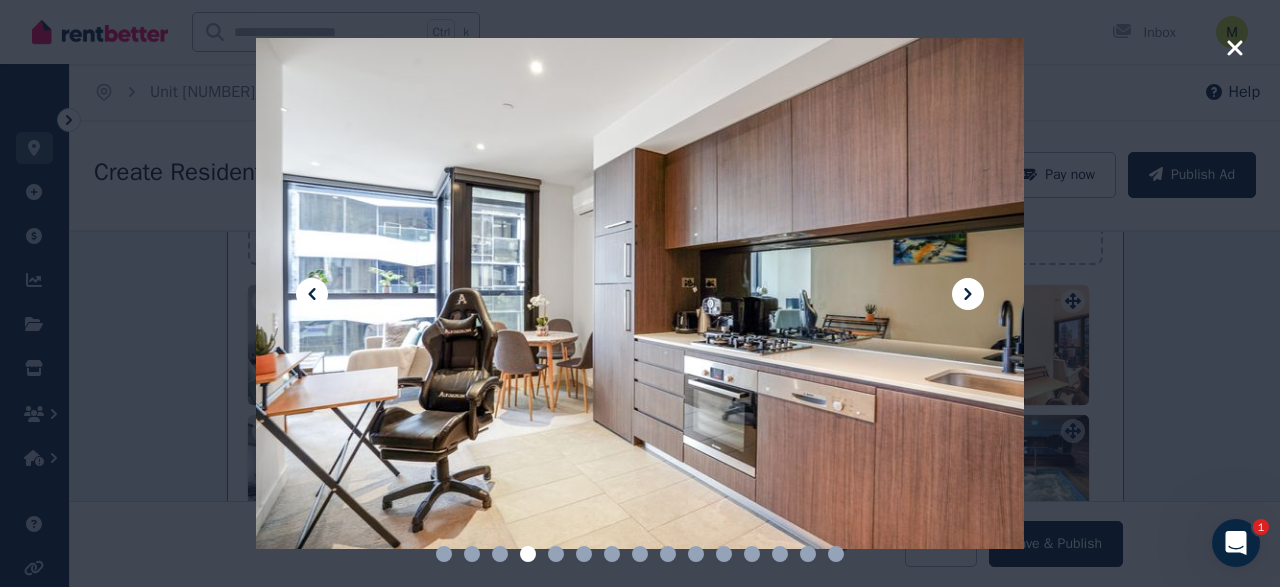 click 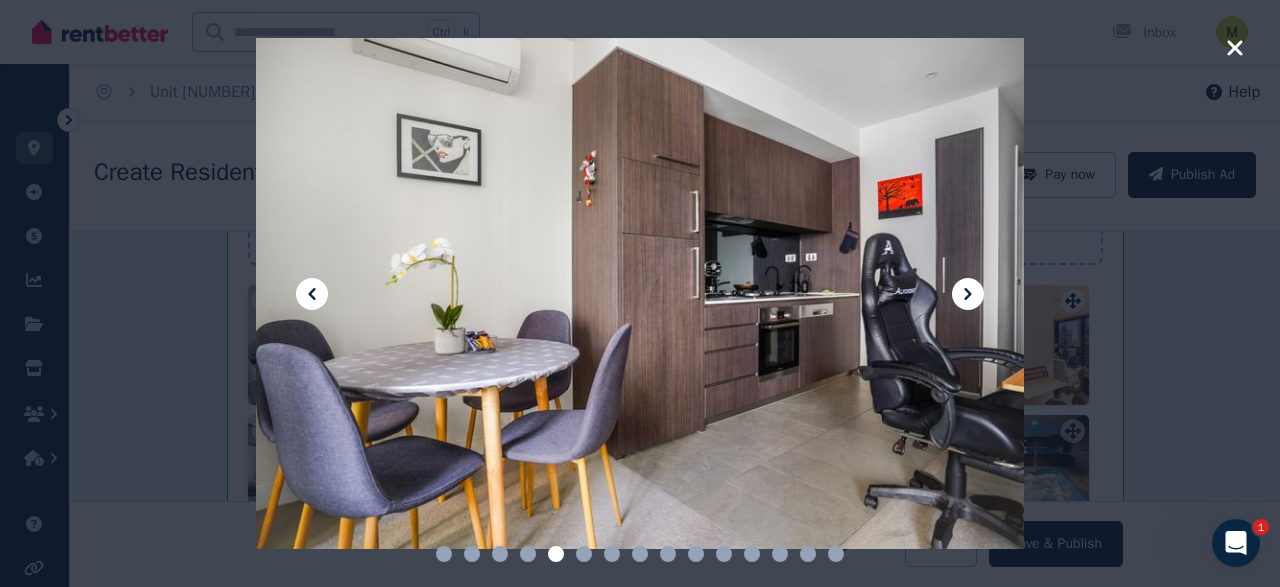 click 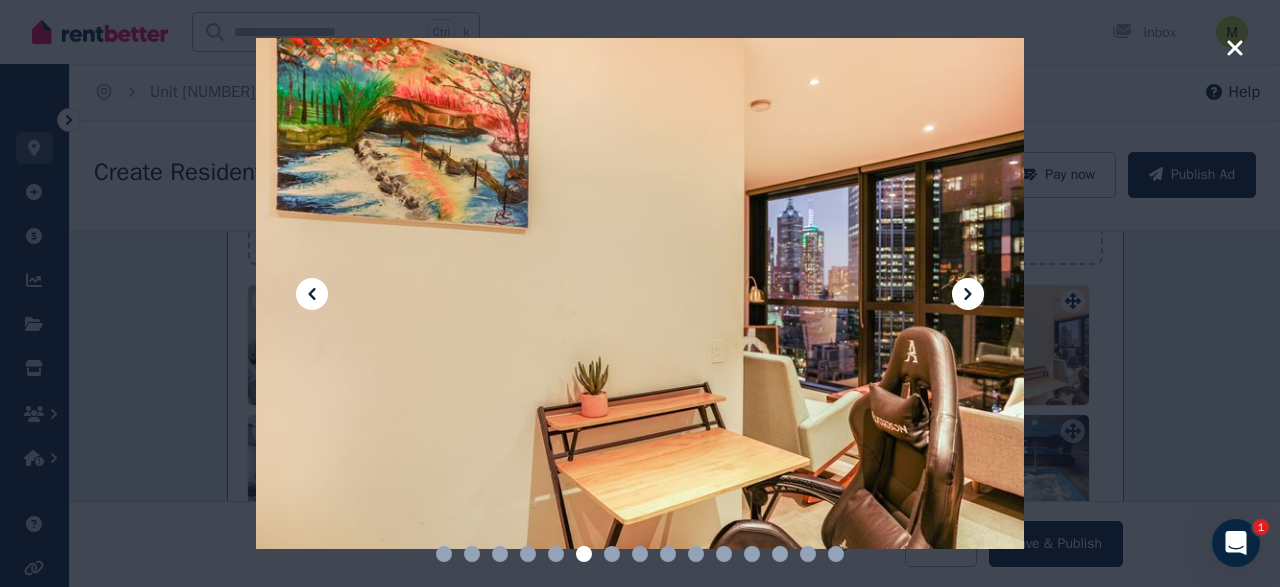 click 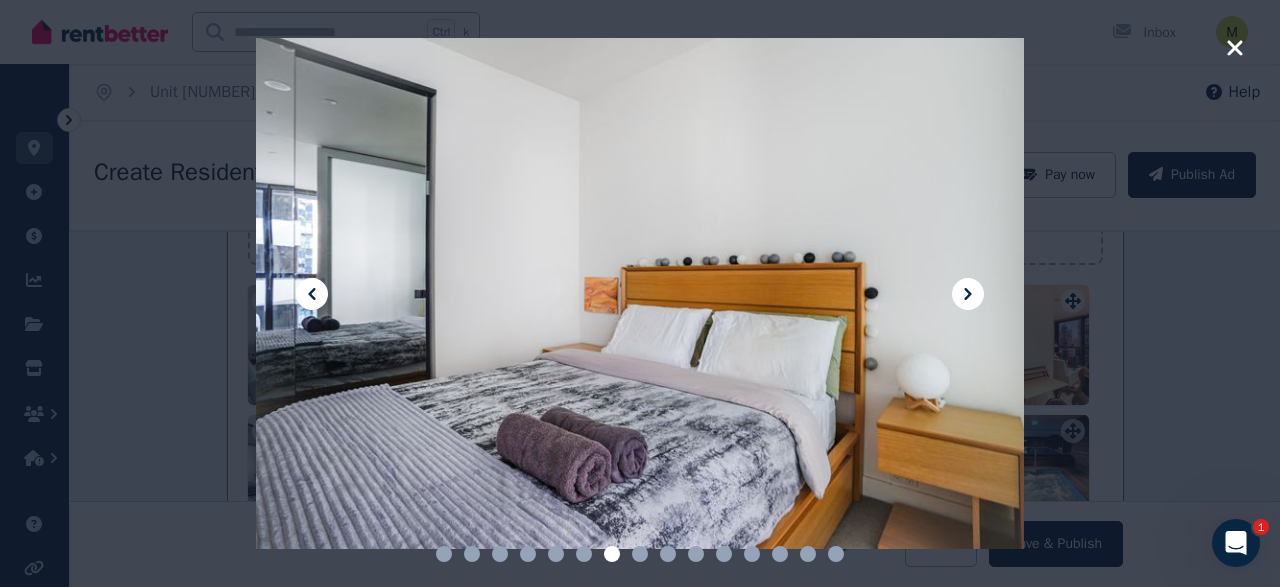 click 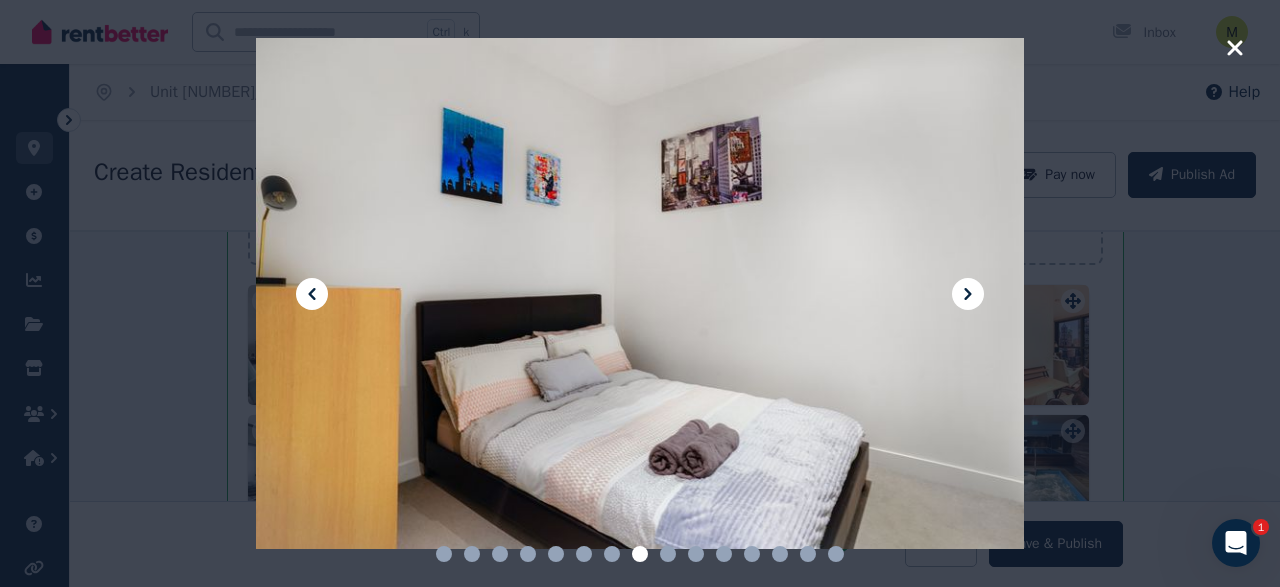 click 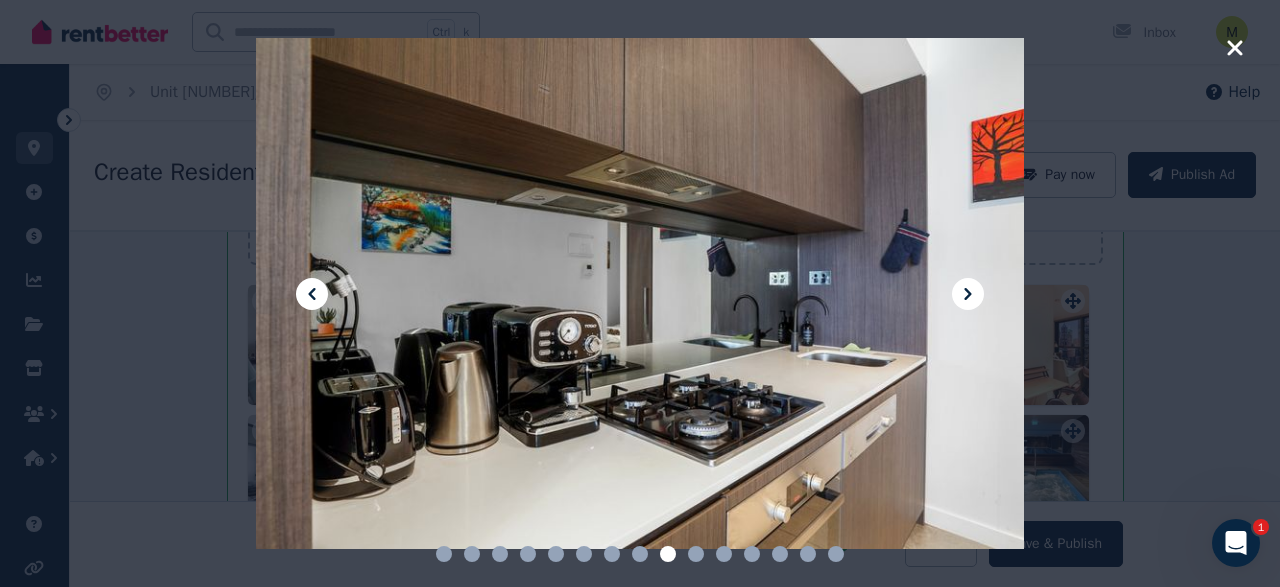 click 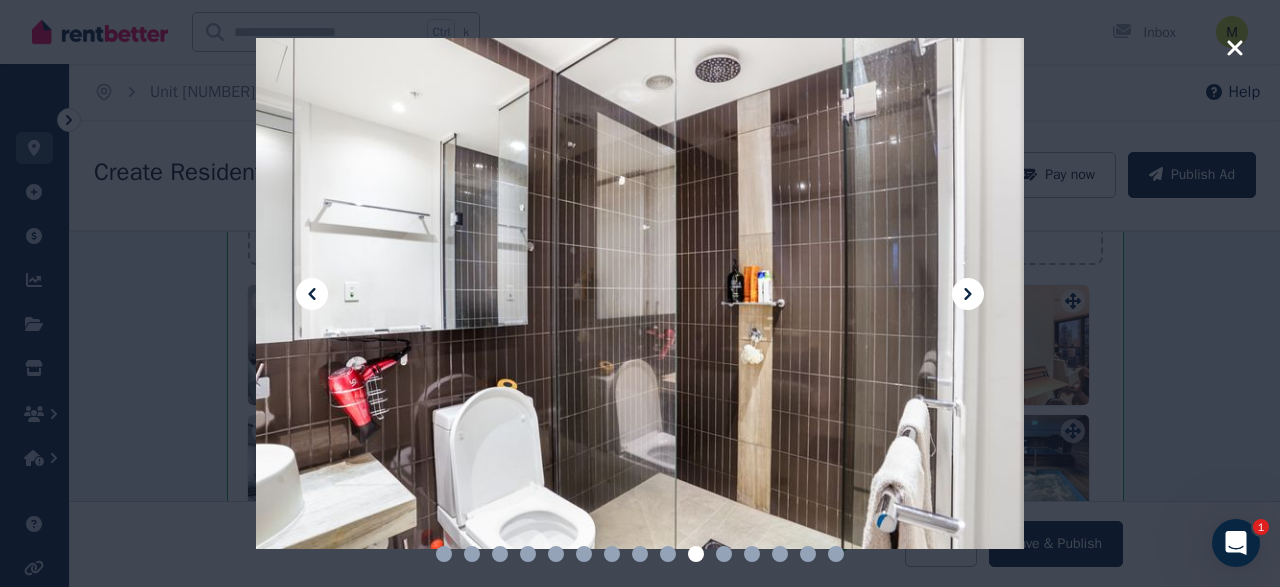 click 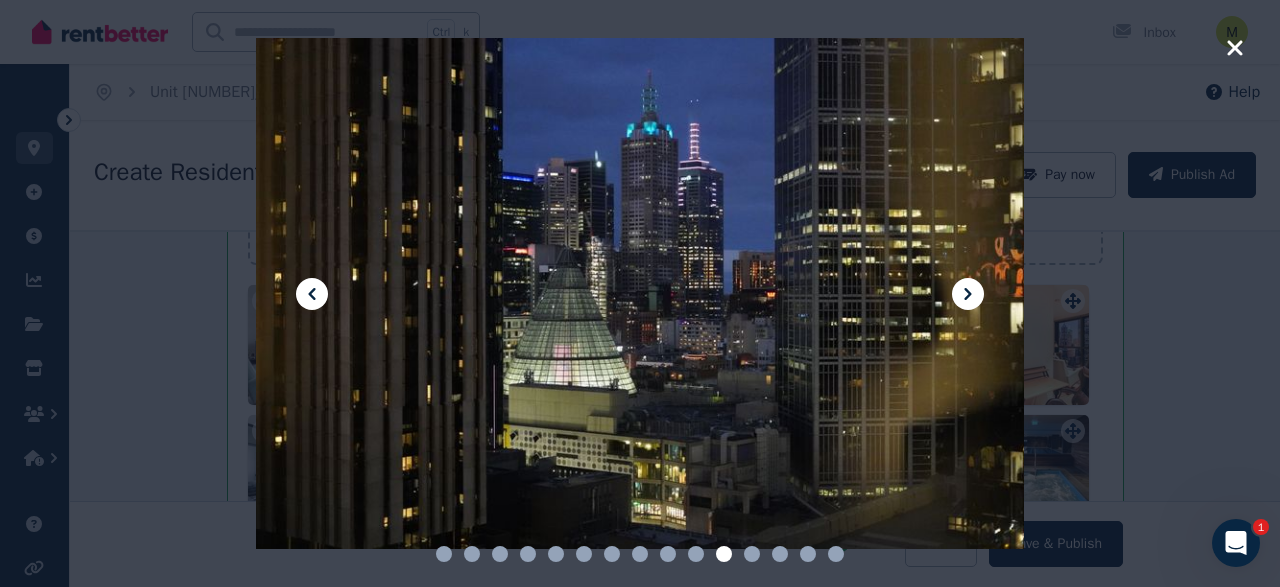 click 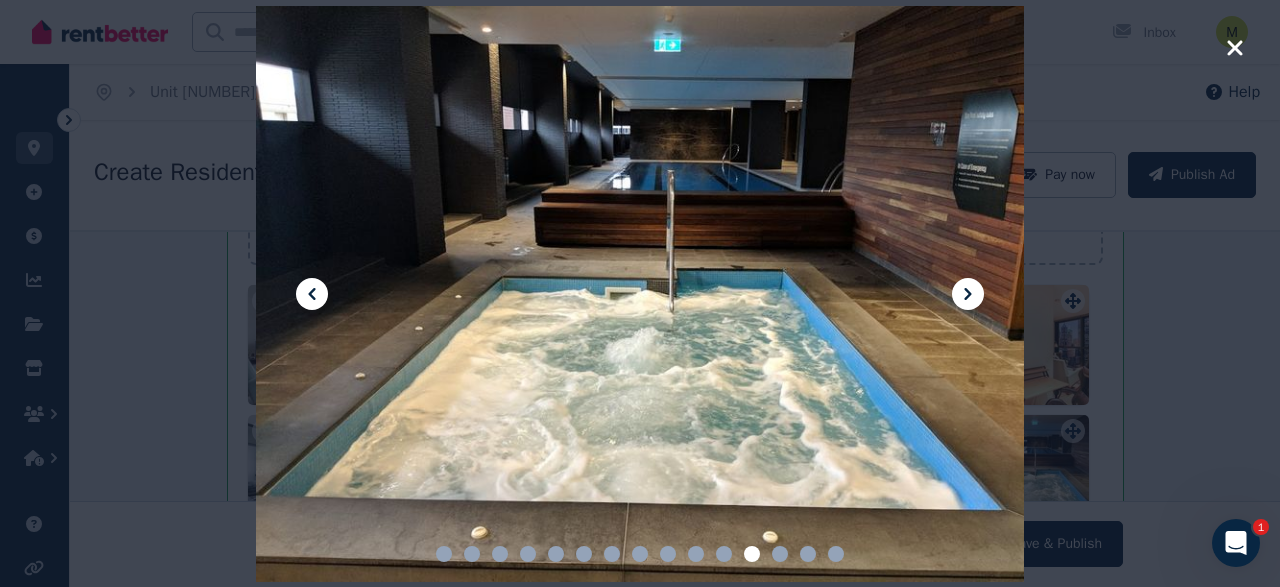 click 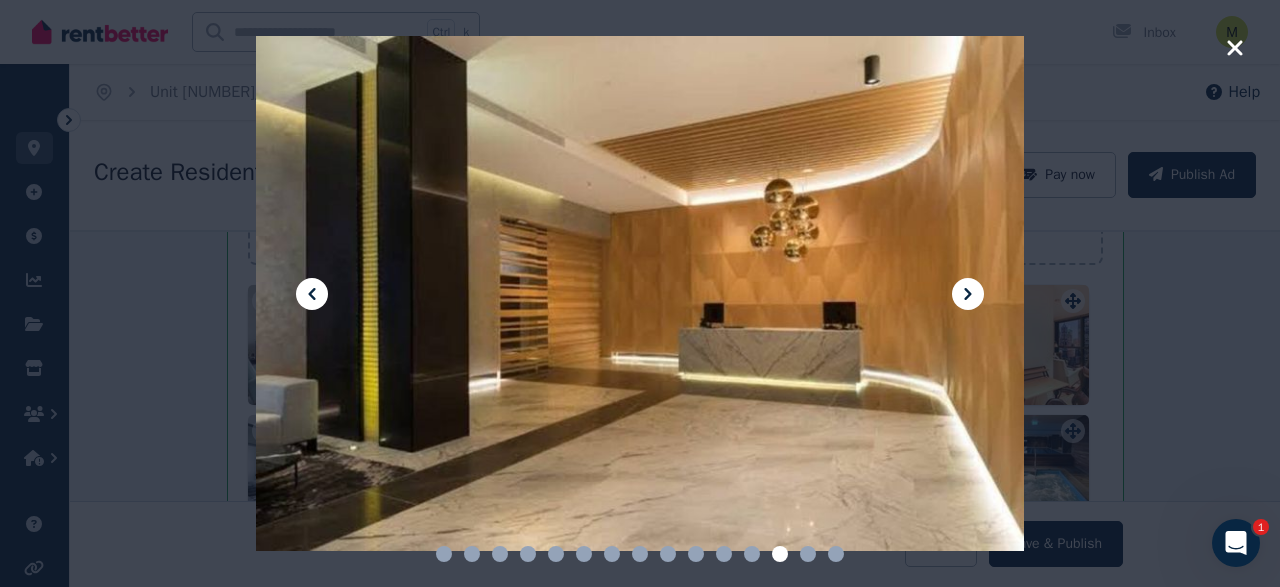 click 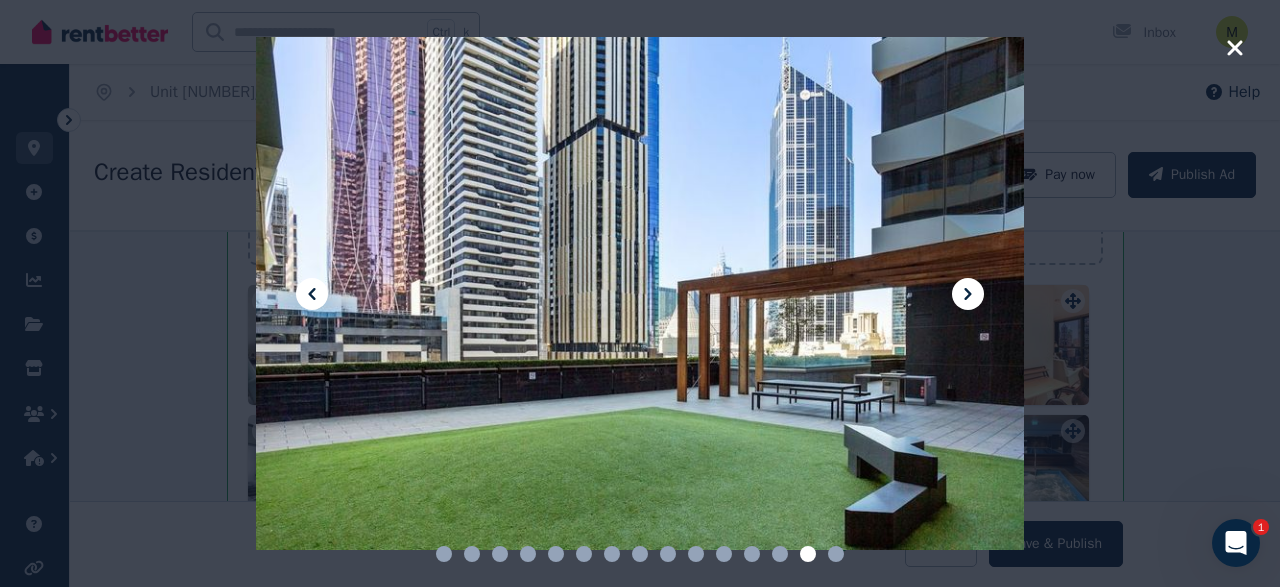 click 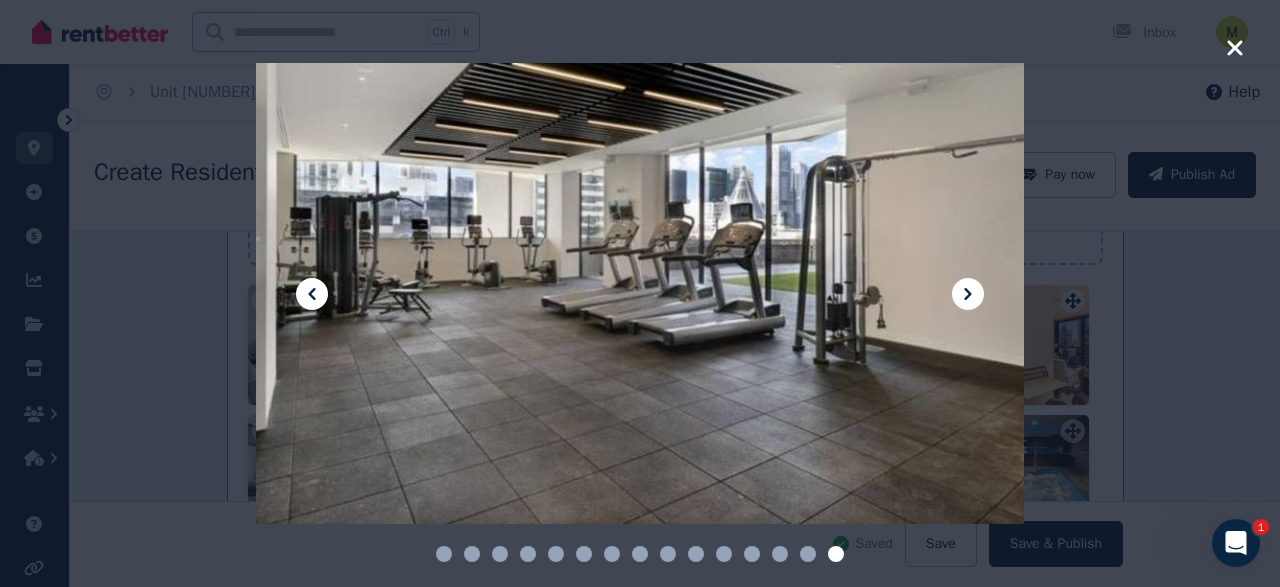 click 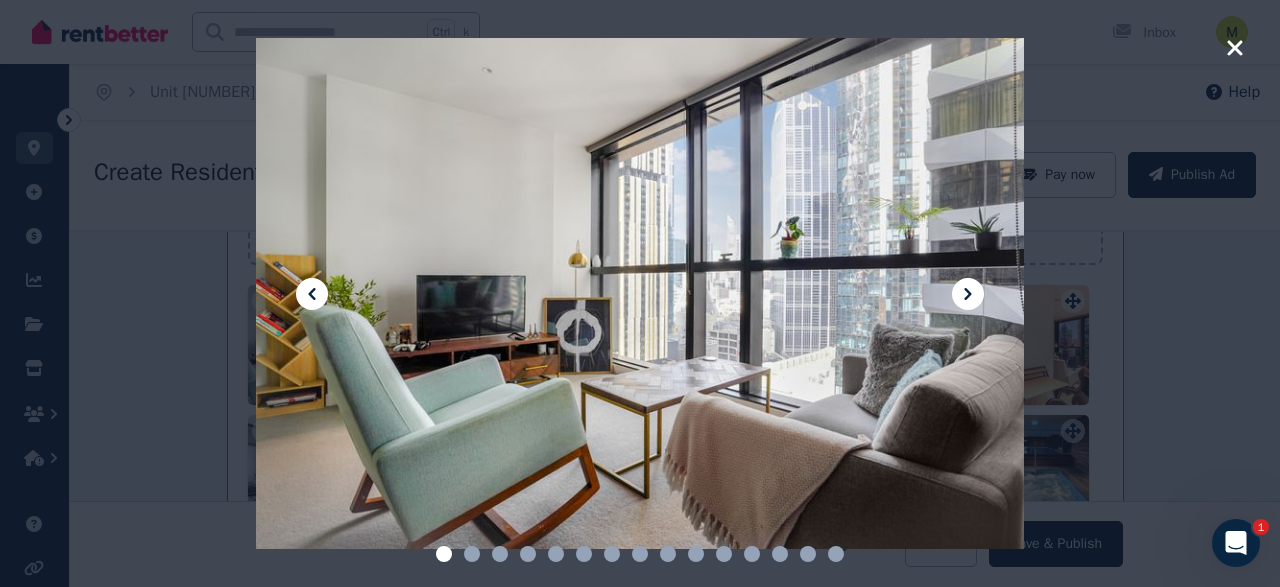 click 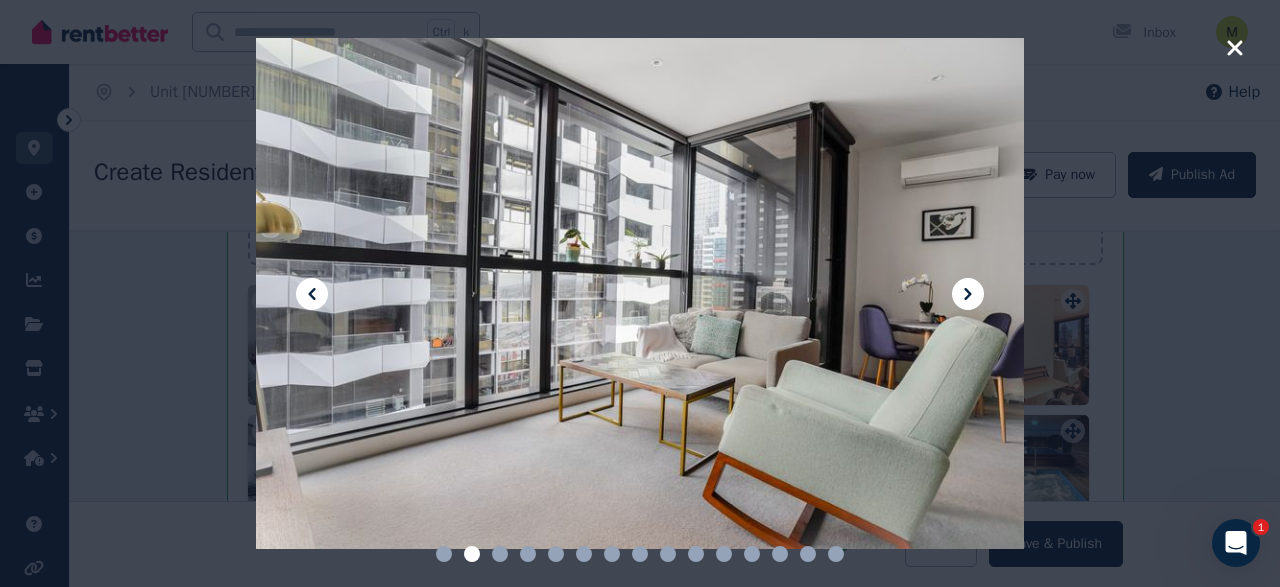 click 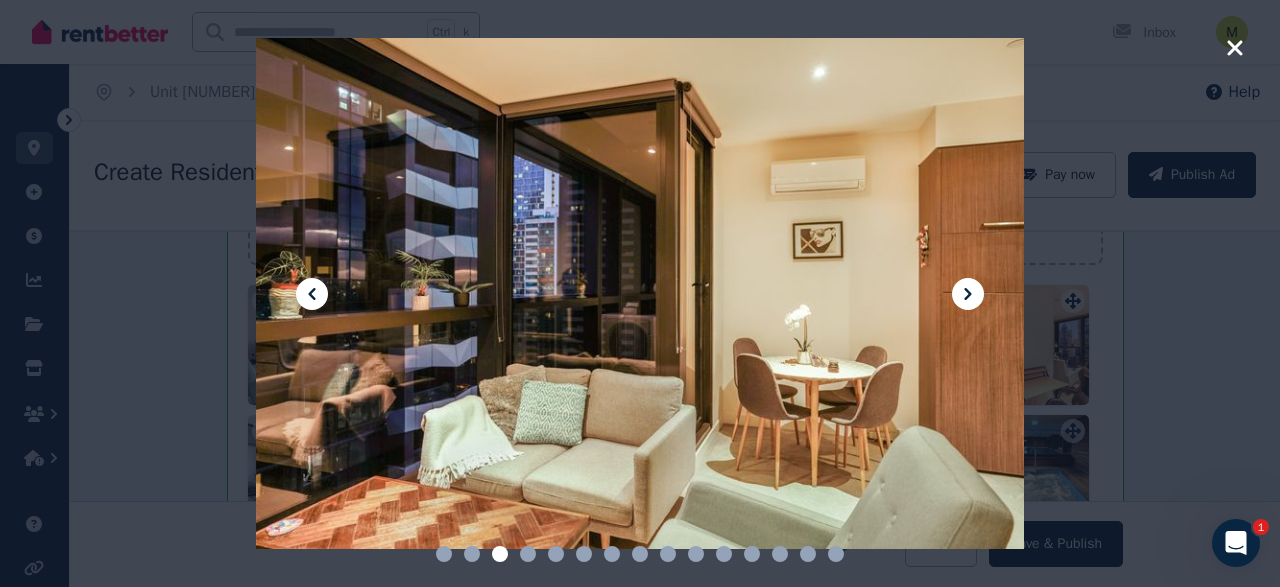click 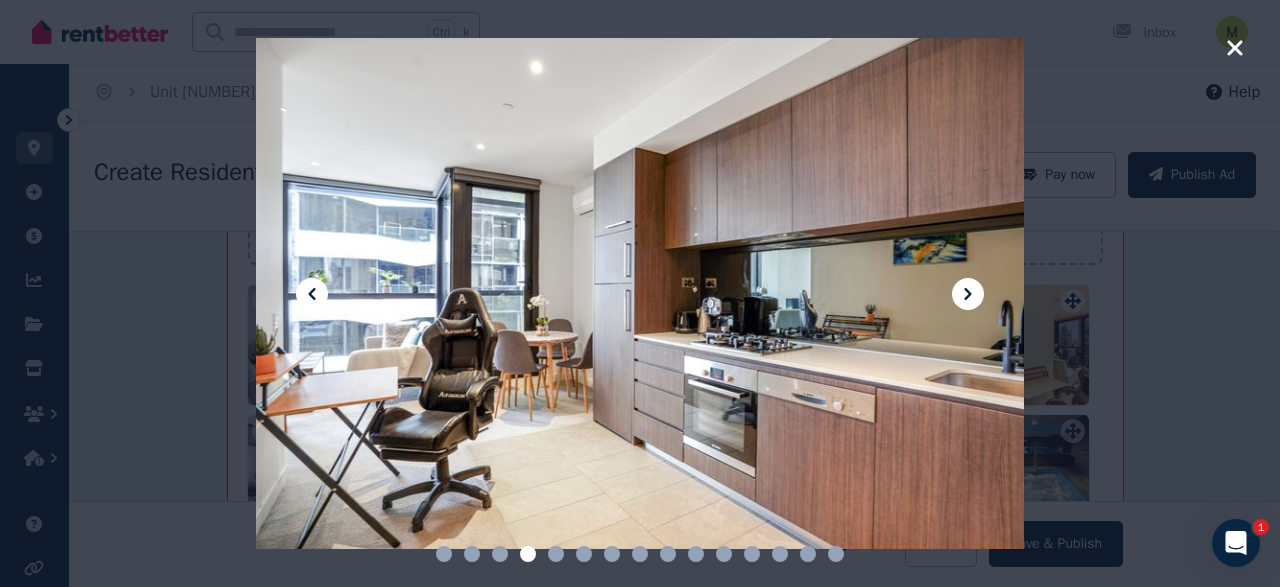 click 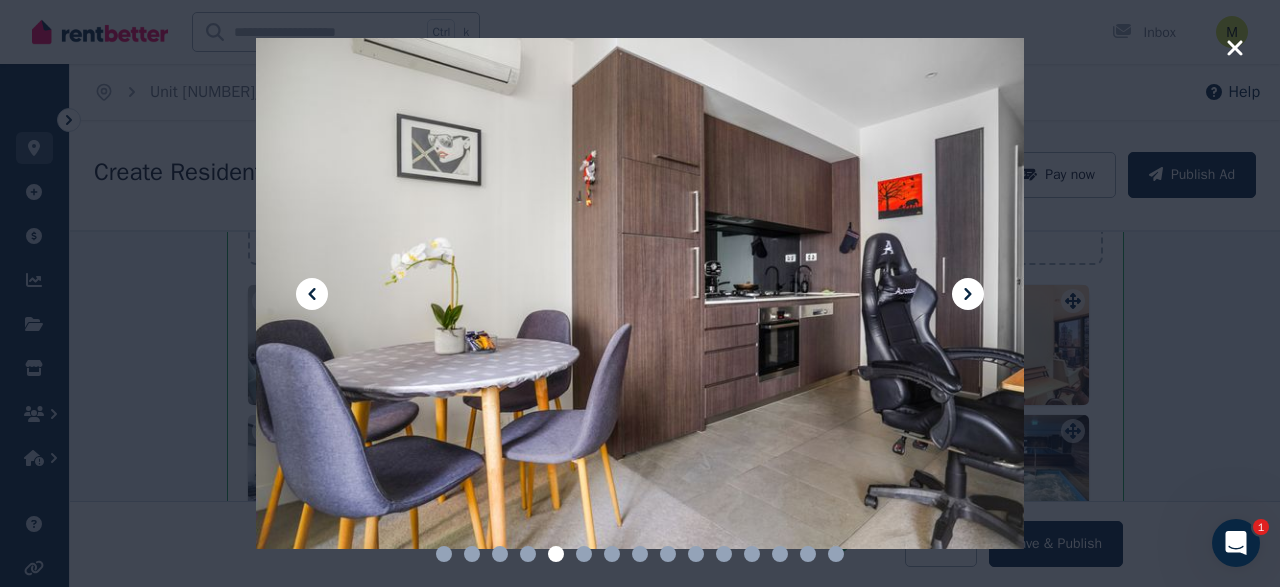 click 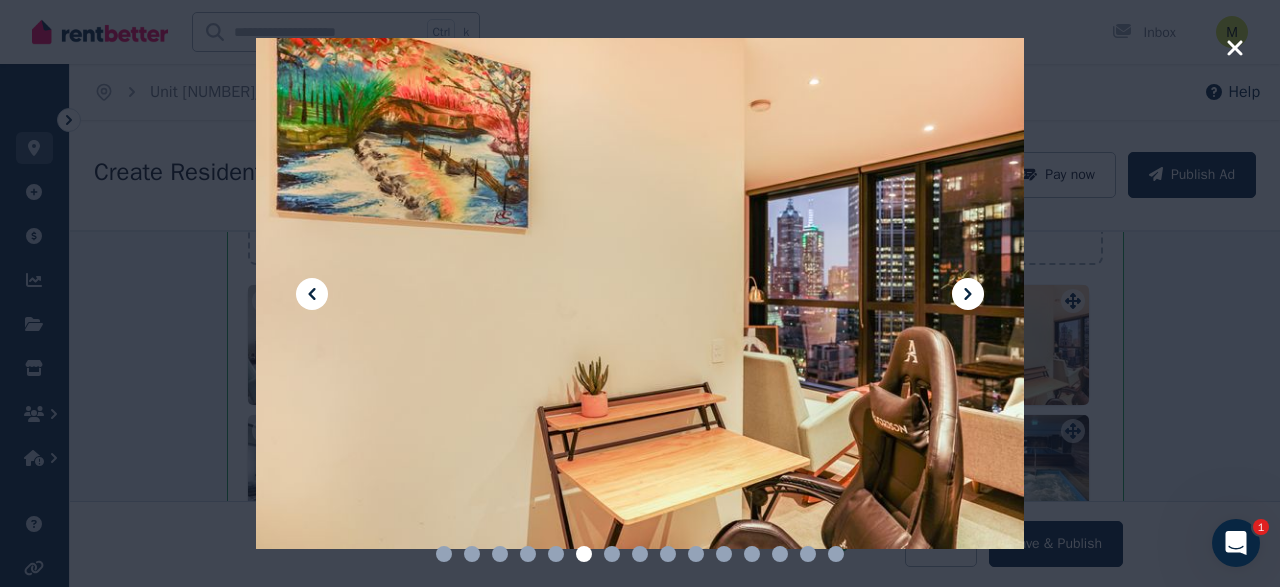 click 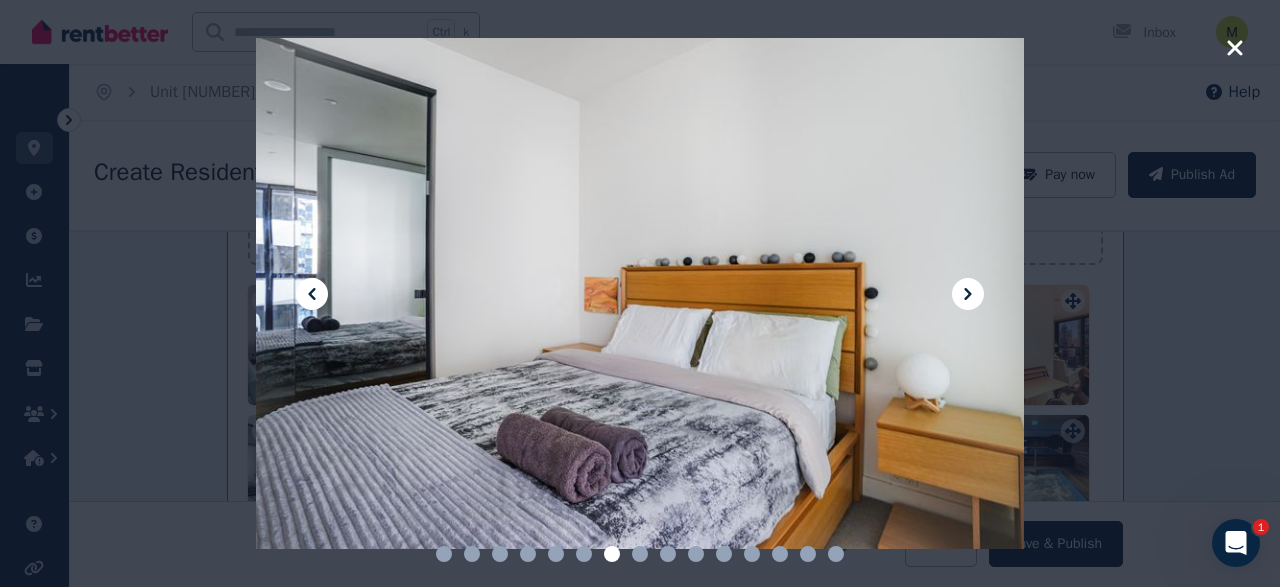 click 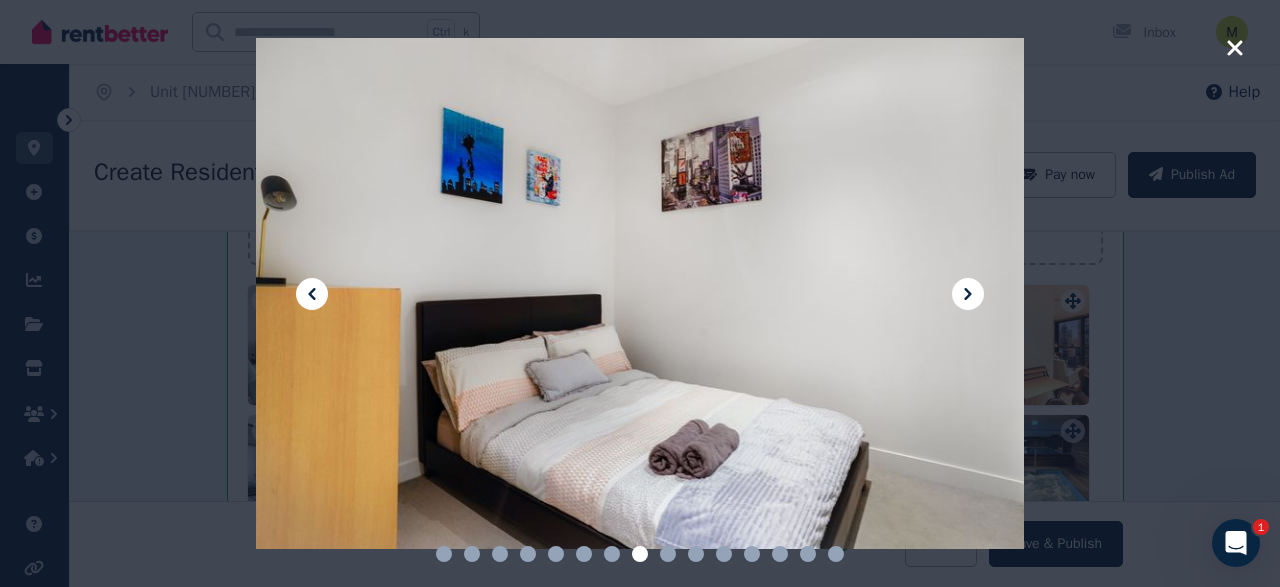 click 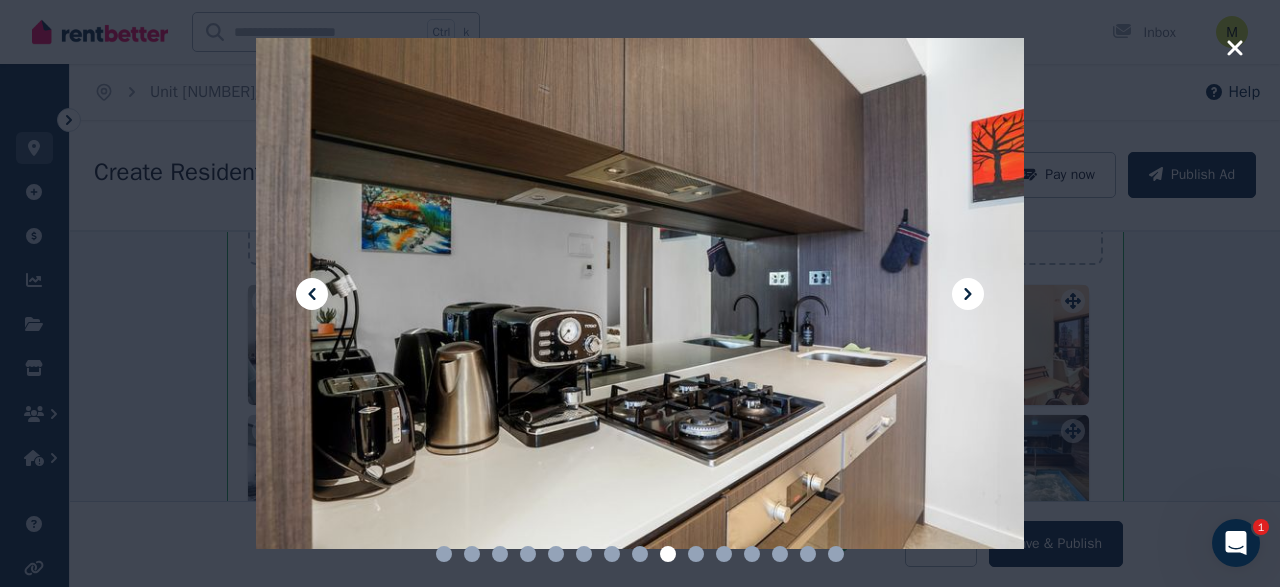 click 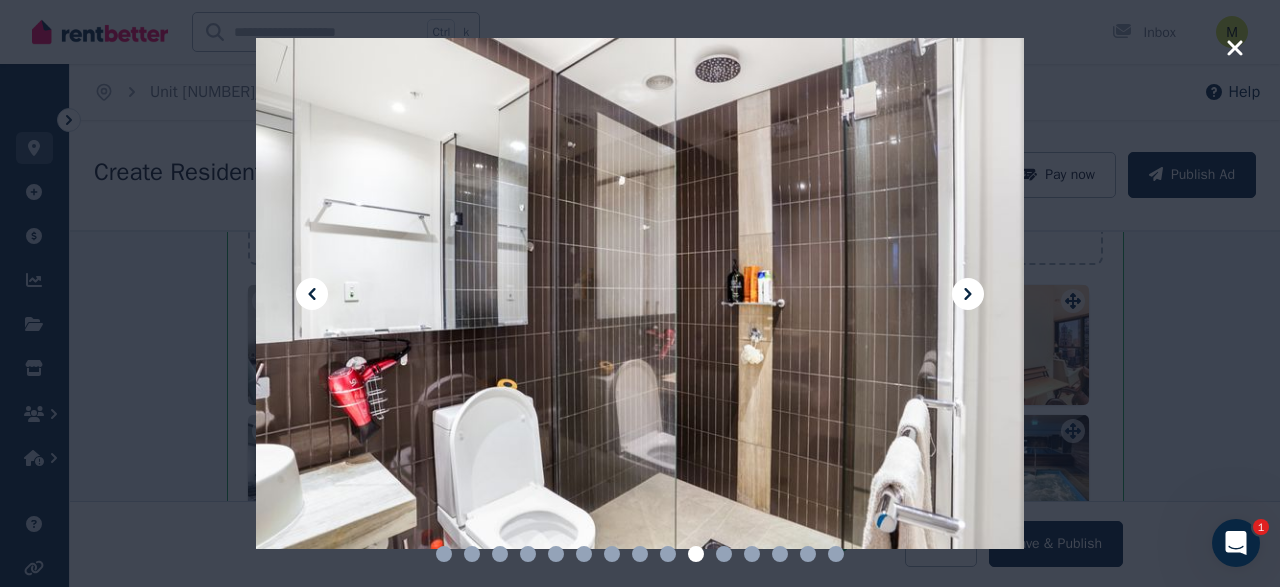 click 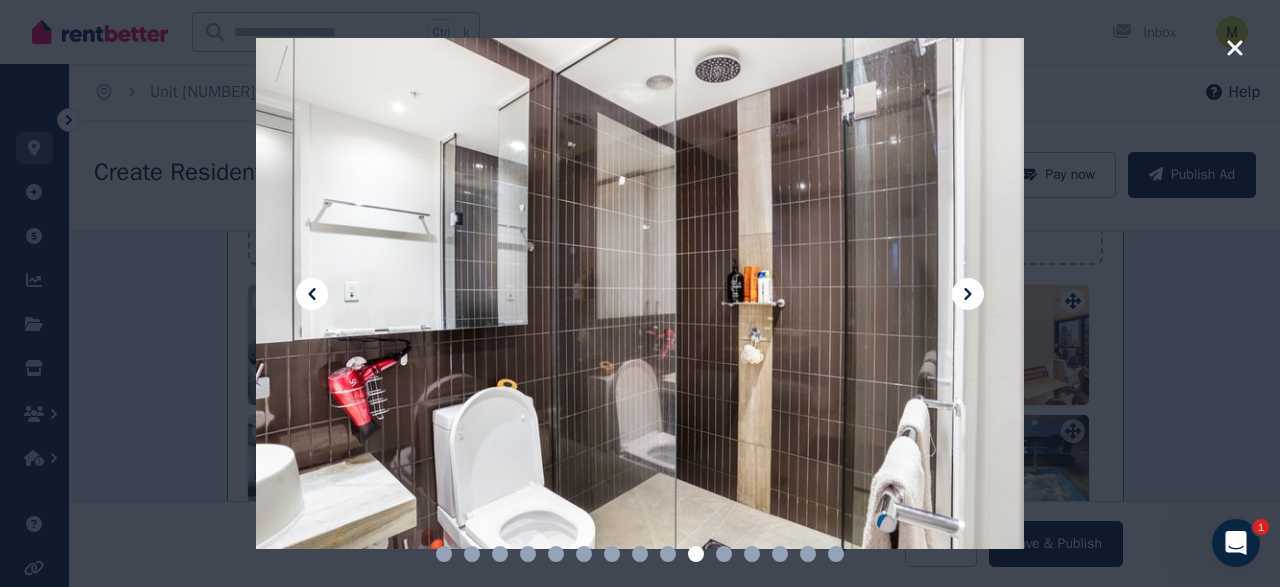 click 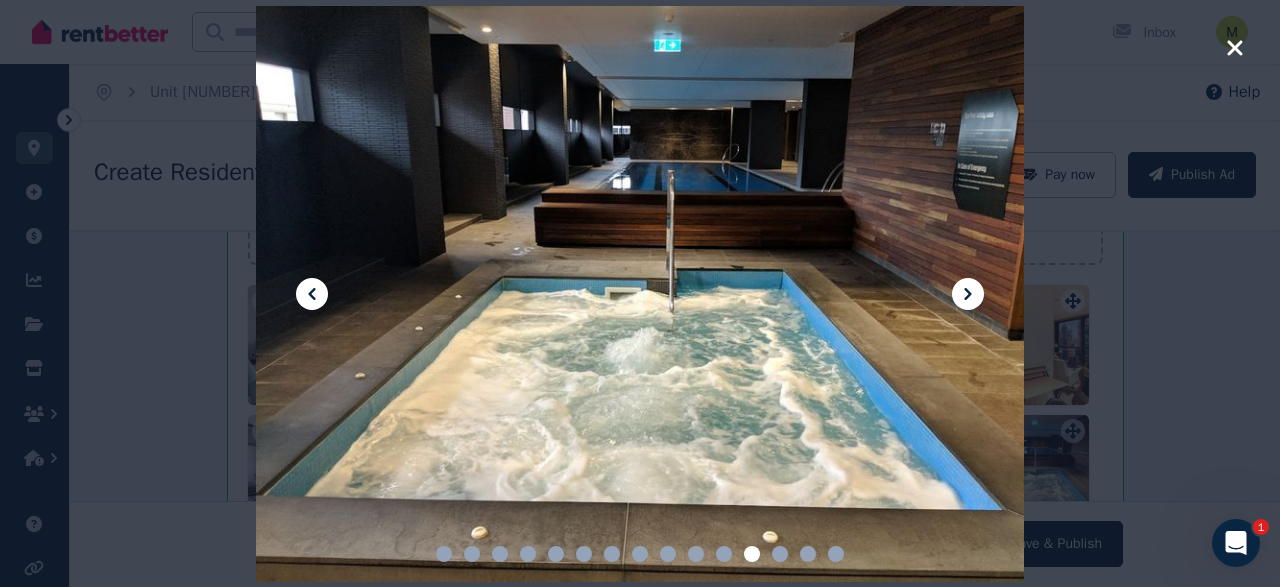 click 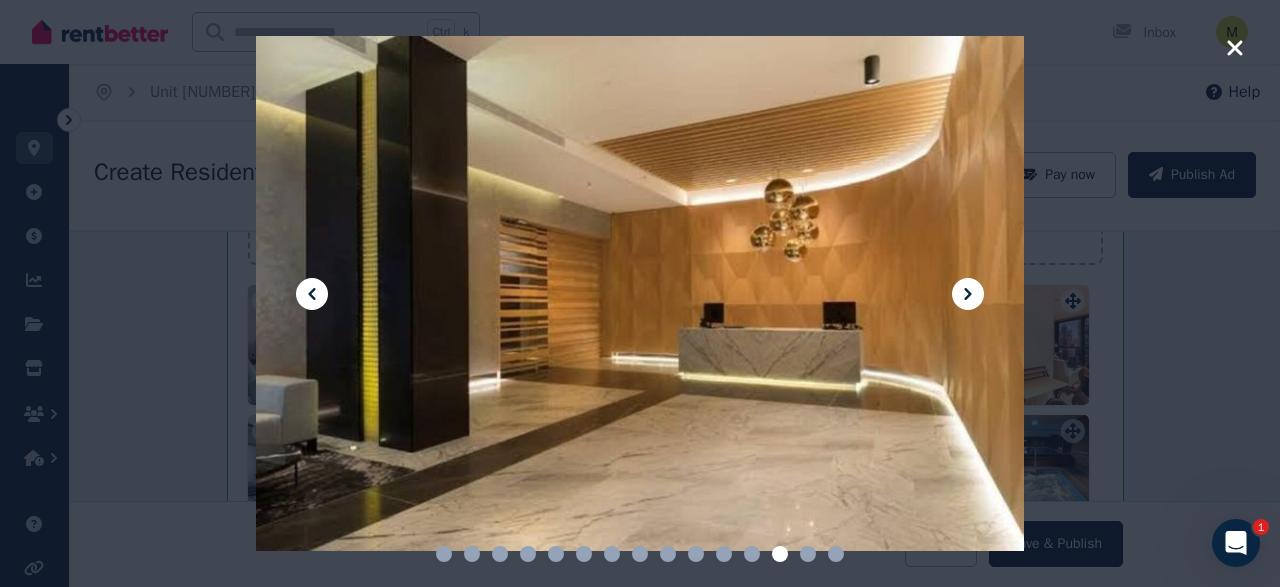 click 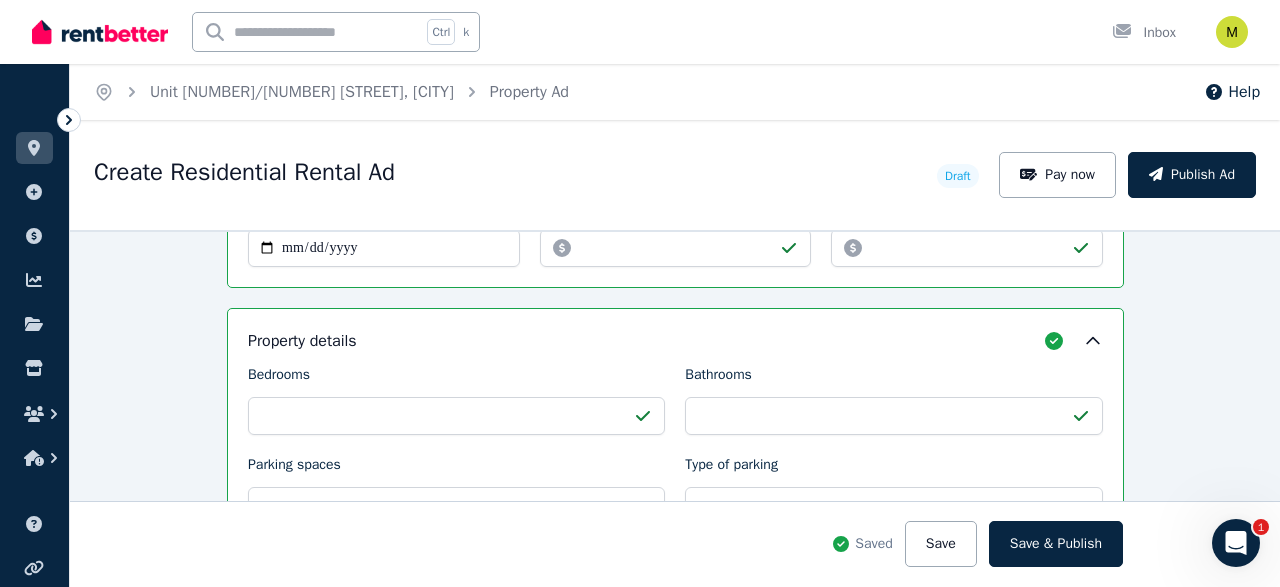 scroll, scrollTop: 896, scrollLeft: 0, axis: vertical 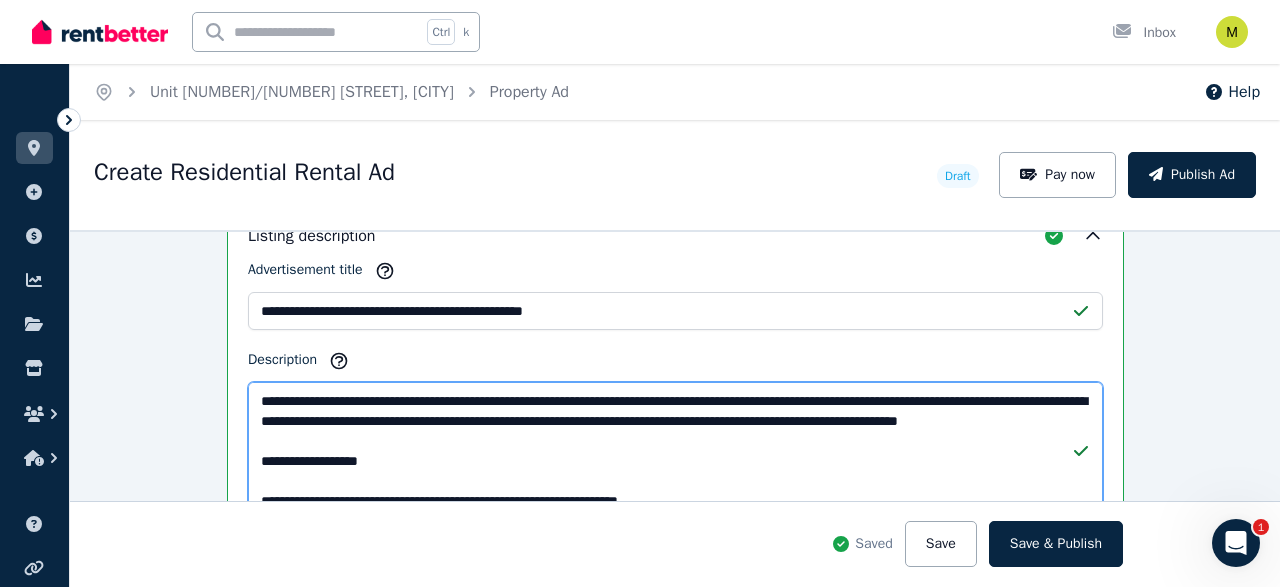 click on "Description" at bounding box center [675, 450] 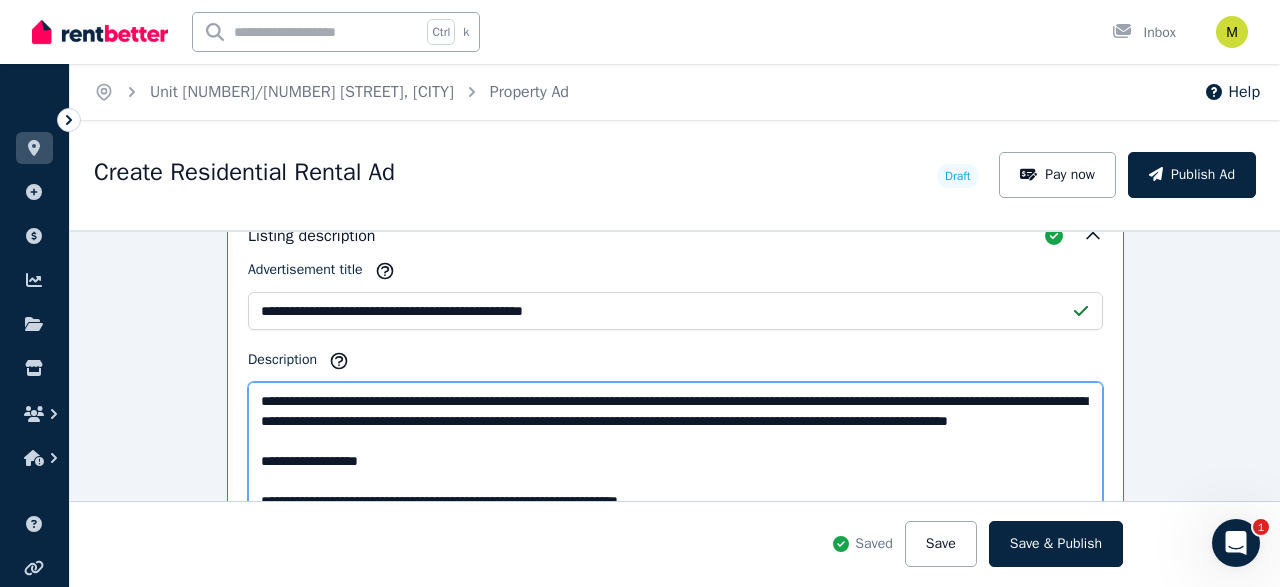 drag, startPoint x: 547, startPoint y: 411, endPoint x: 620, endPoint y: 405, distance: 73.24616 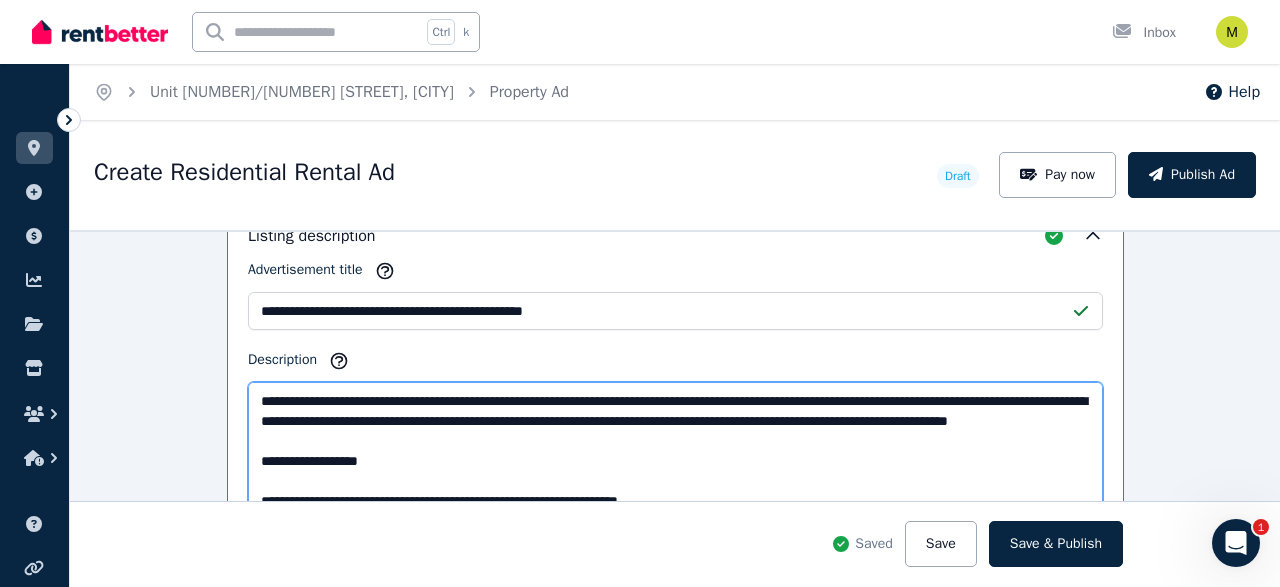 click on "Description" at bounding box center (675, 450) 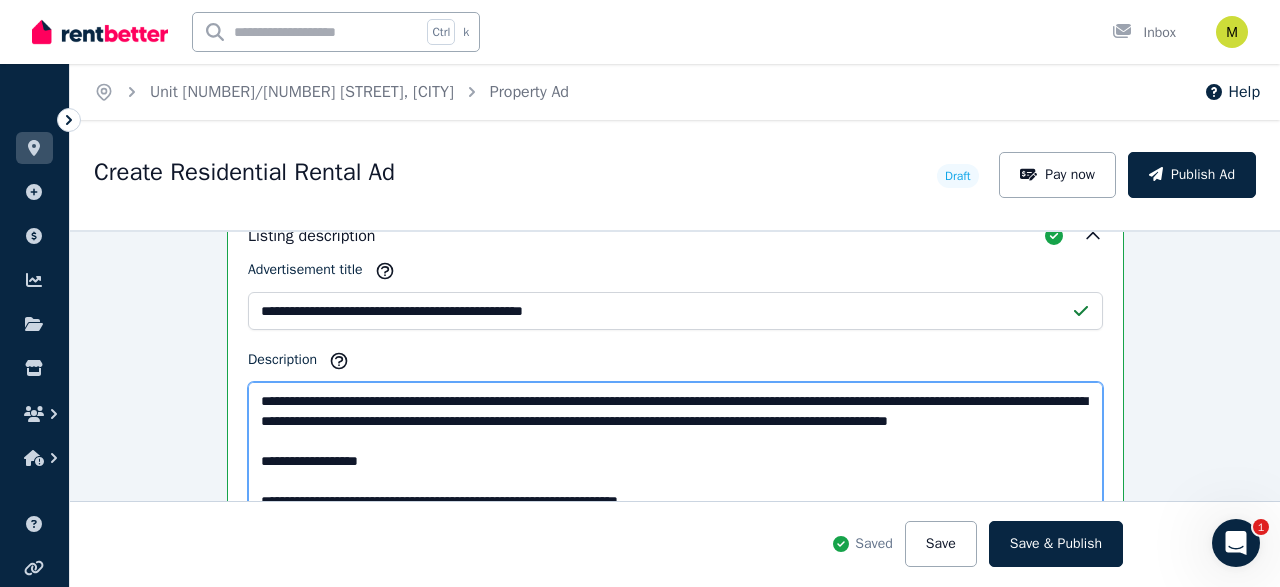 click on "Description" at bounding box center (675, 450) 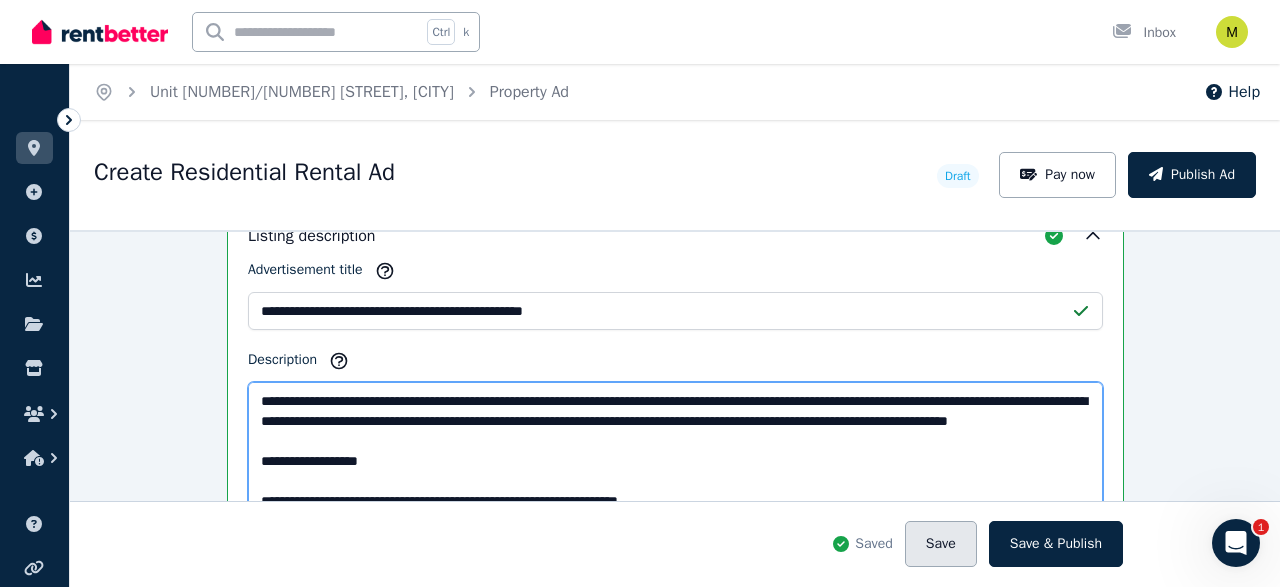 type on "**********" 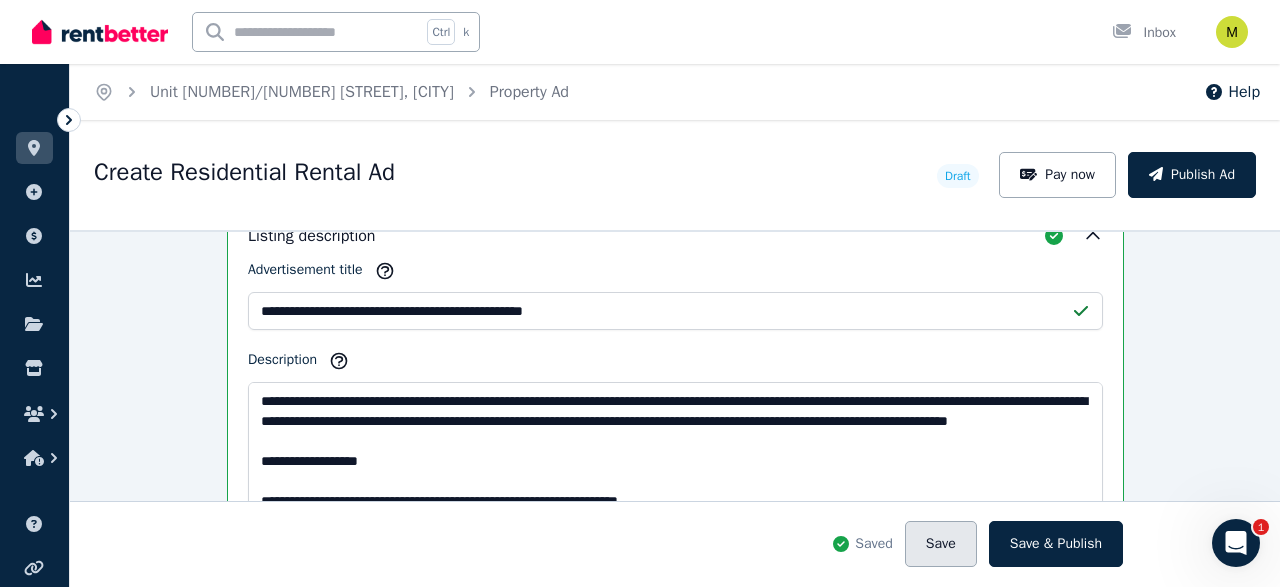 click on "Save" at bounding box center [941, 544] 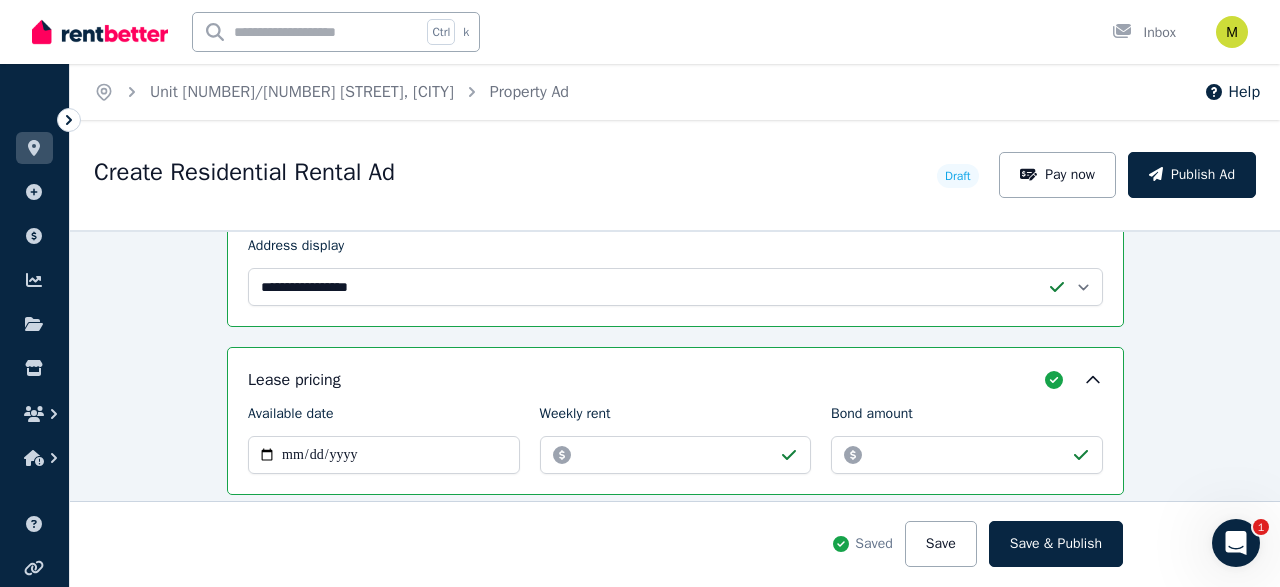 scroll, scrollTop: 704, scrollLeft: 0, axis: vertical 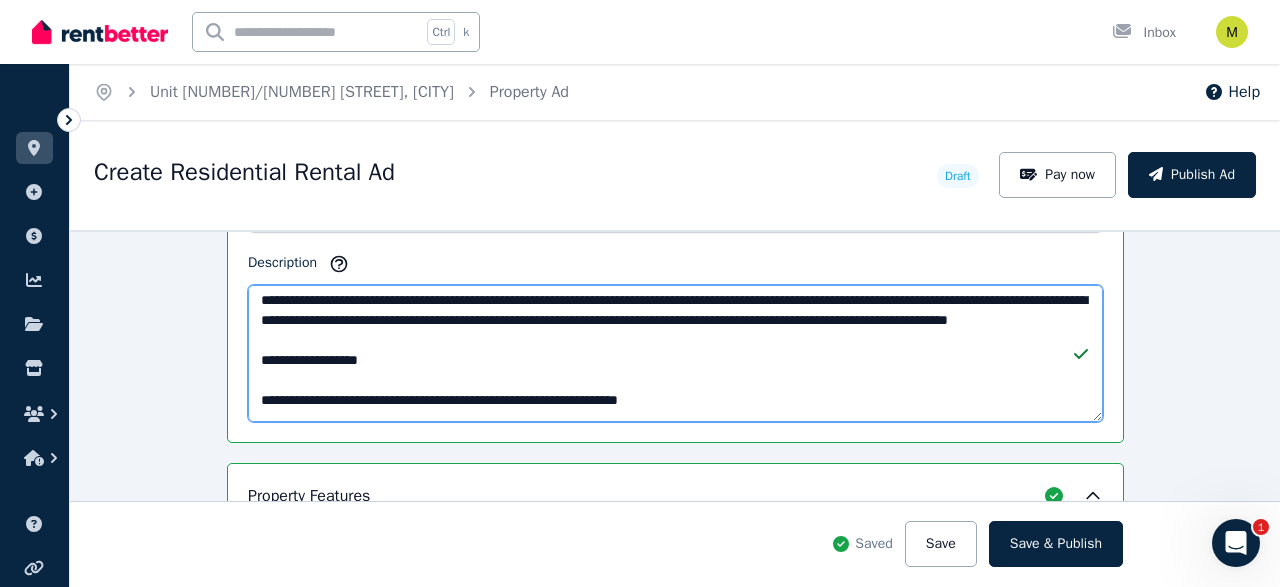 click on "Description" at bounding box center (675, 353) 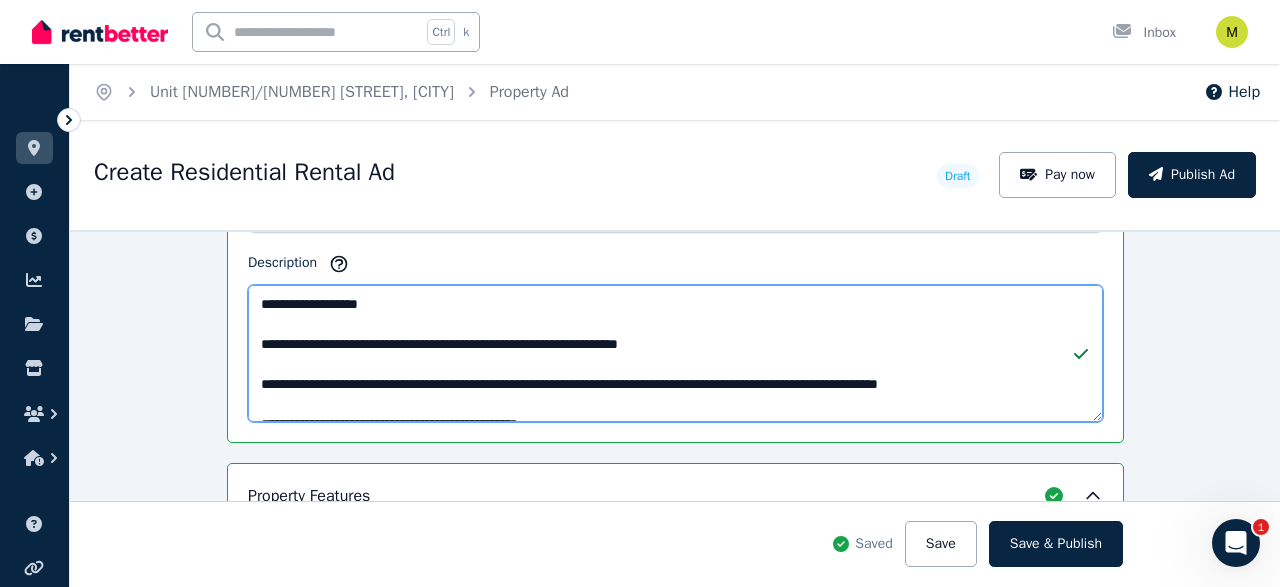 scroll, scrollTop: 0, scrollLeft: 0, axis: both 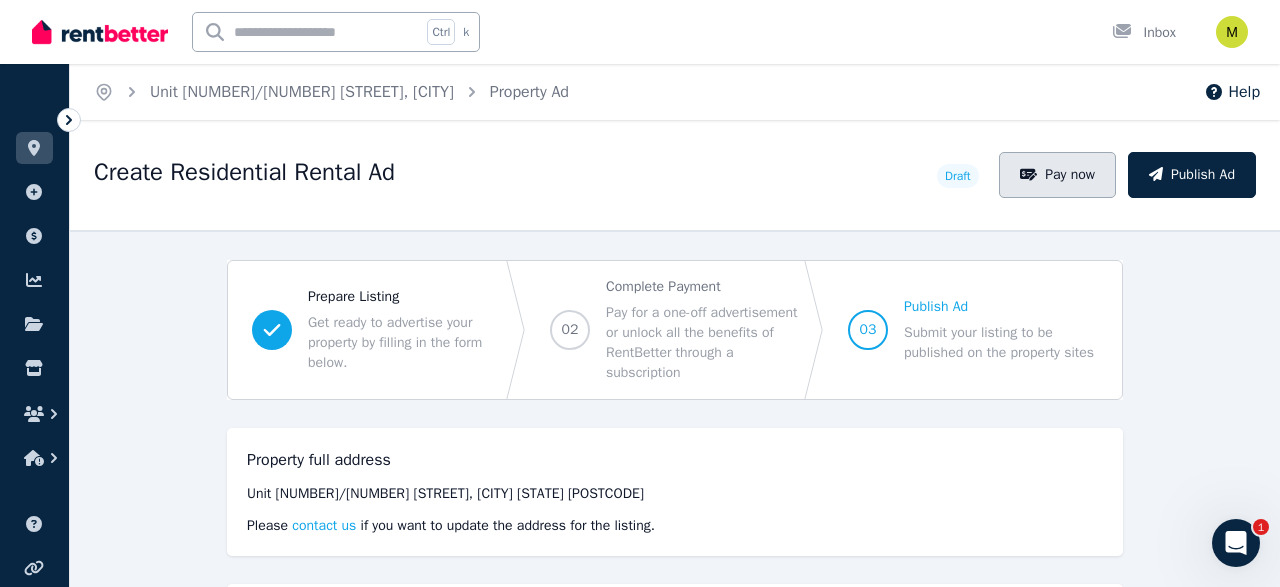 click on "Pay now" at bounding box center (1057, 175) 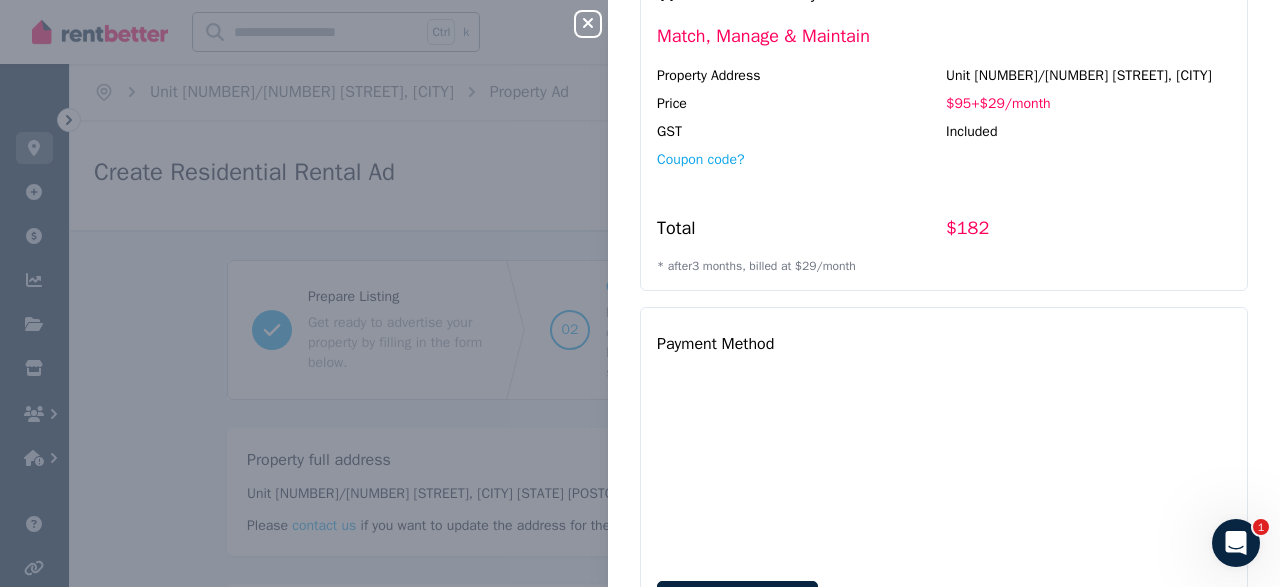 scroll, scrollTop: 526, scrollLeft: 0, axis: vertical 